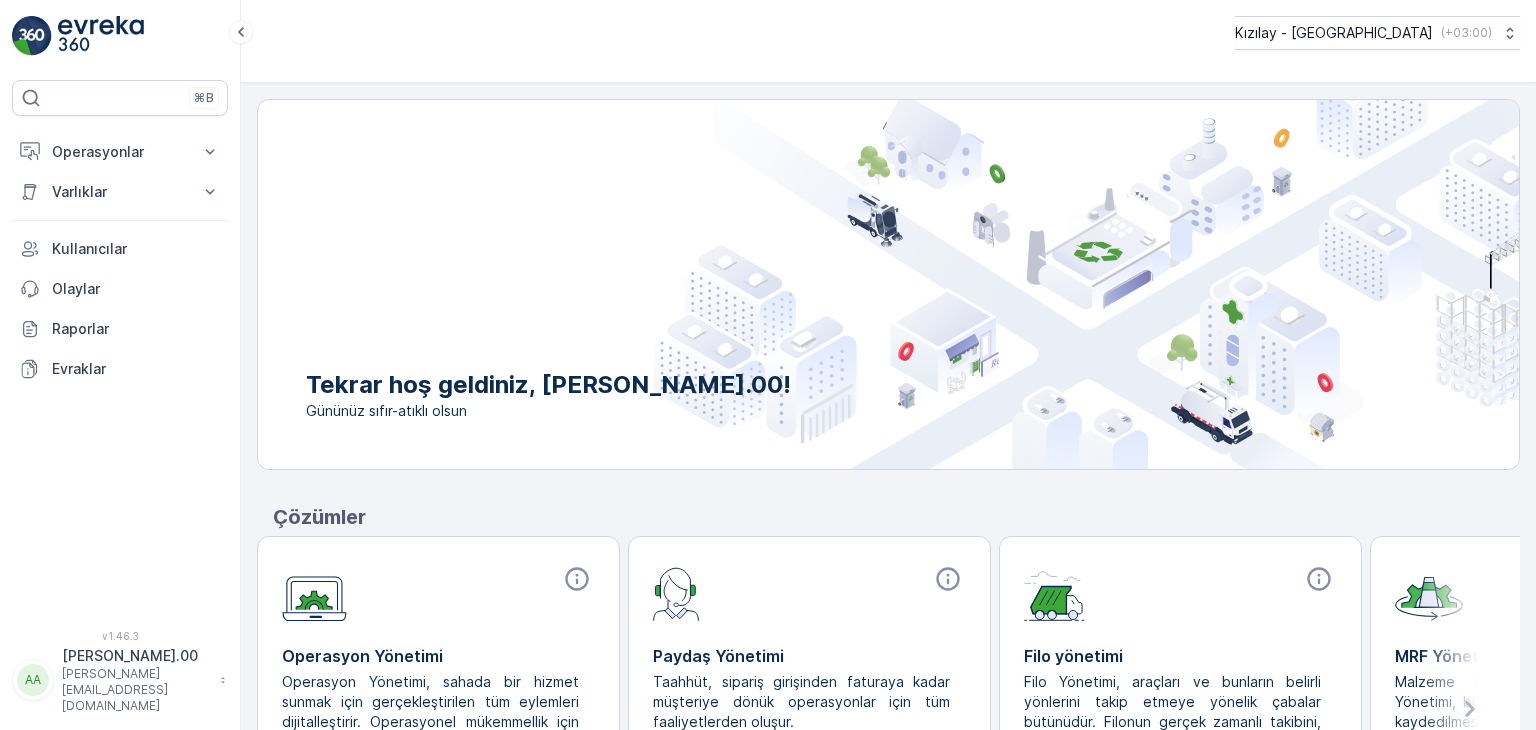 scroll, scrollTop: 0, scrollLeft: 0, axis: both 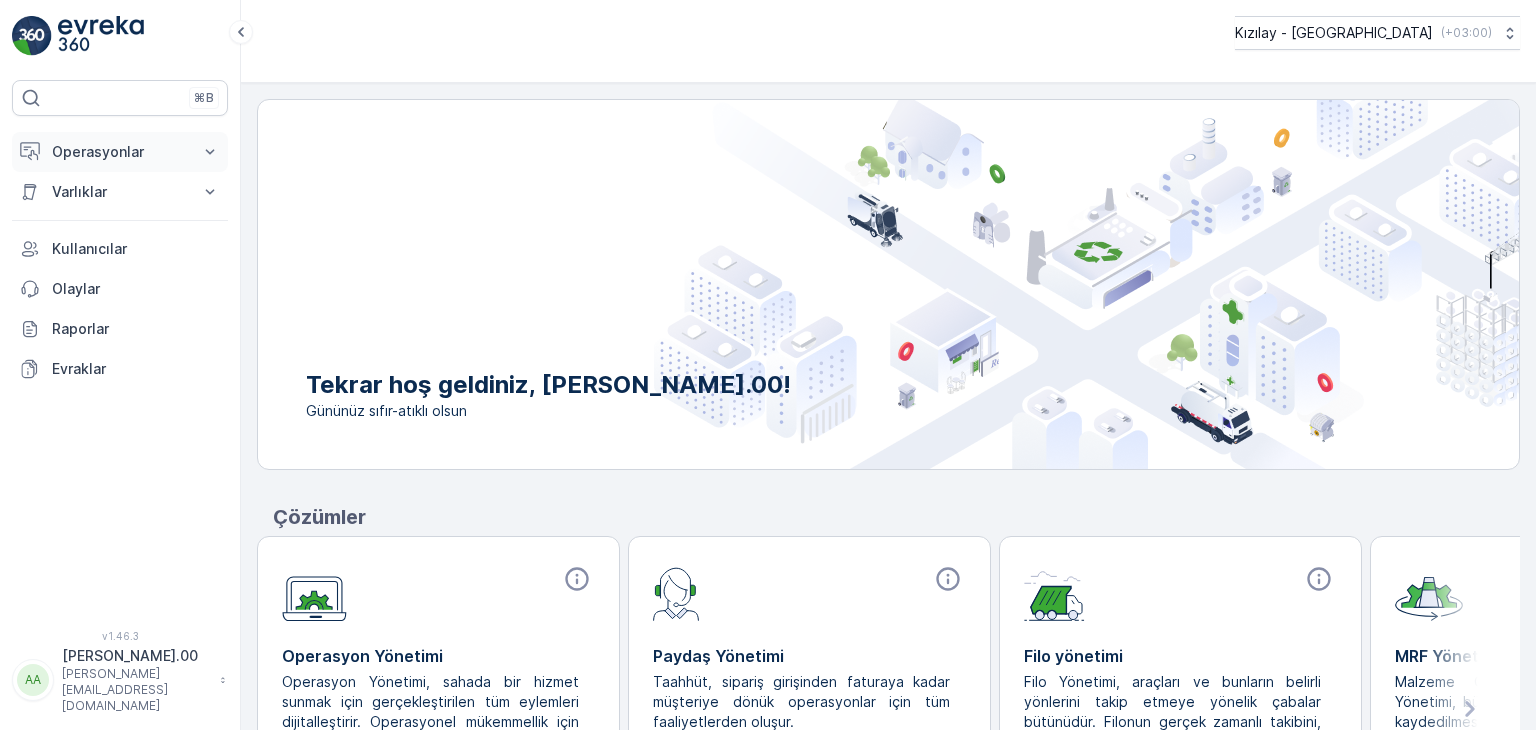 click on "Operasyonlar" at bounding box center (120, 152) 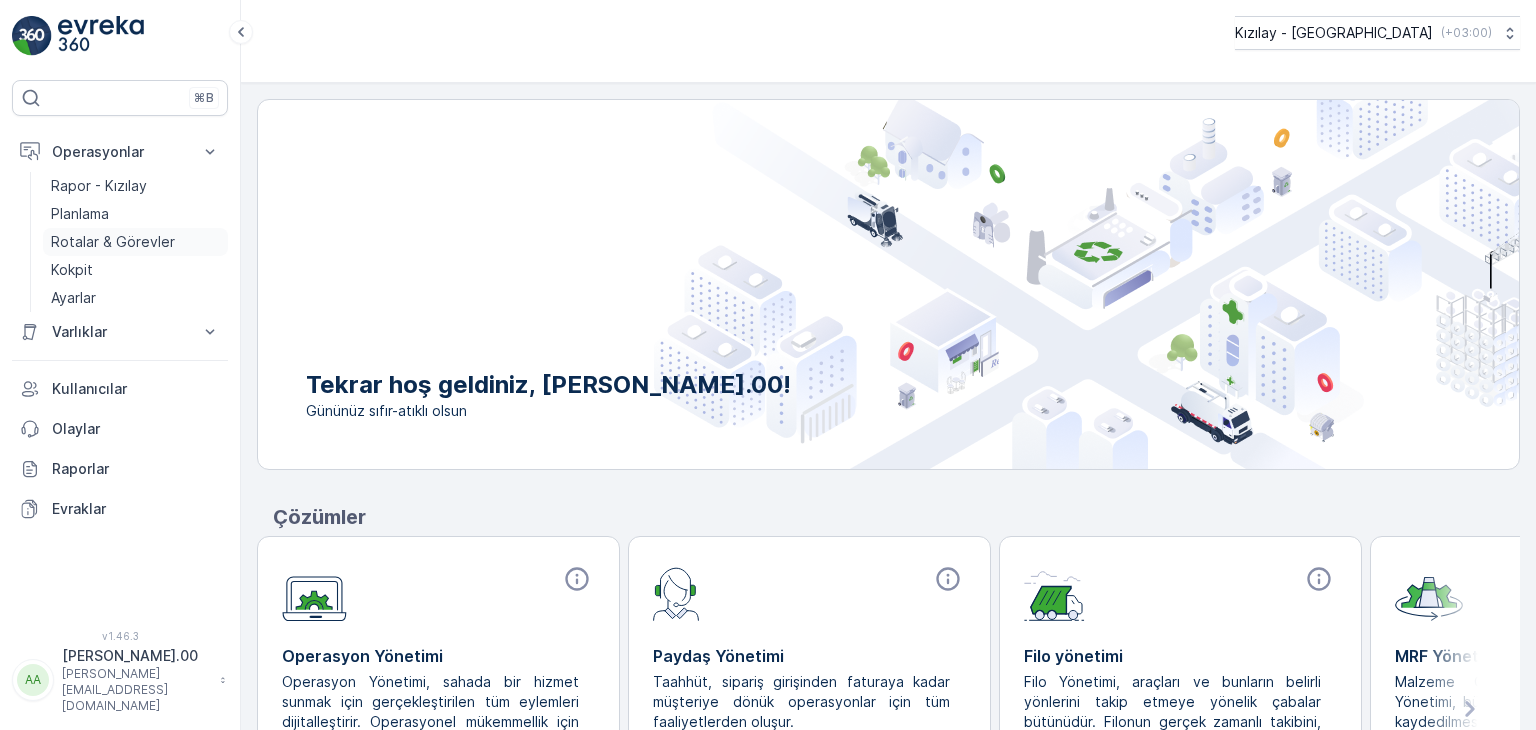 click on "Rotalar & Görevler" at bounding box center (135, 242) 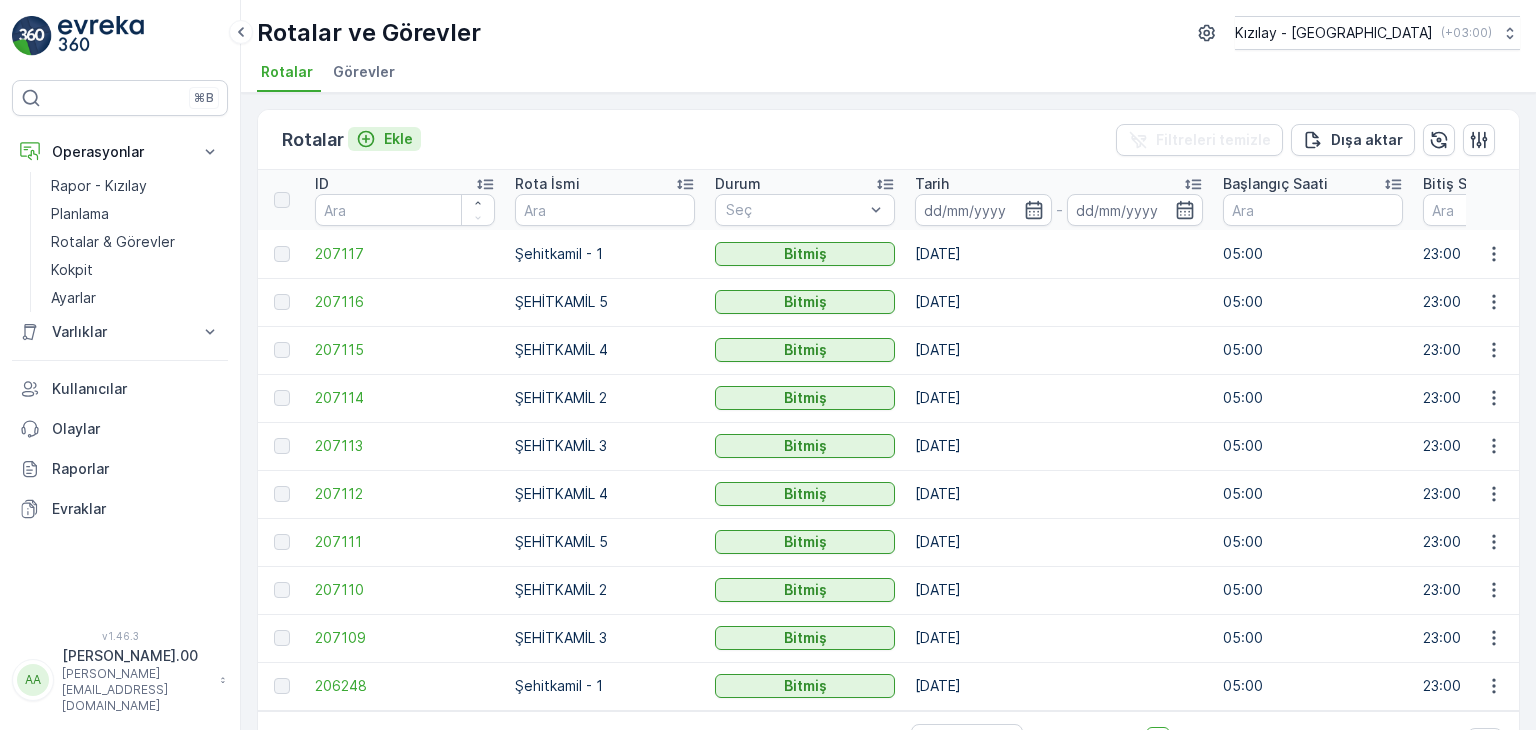 click on "Ekle" at bounding box center (398, 139) 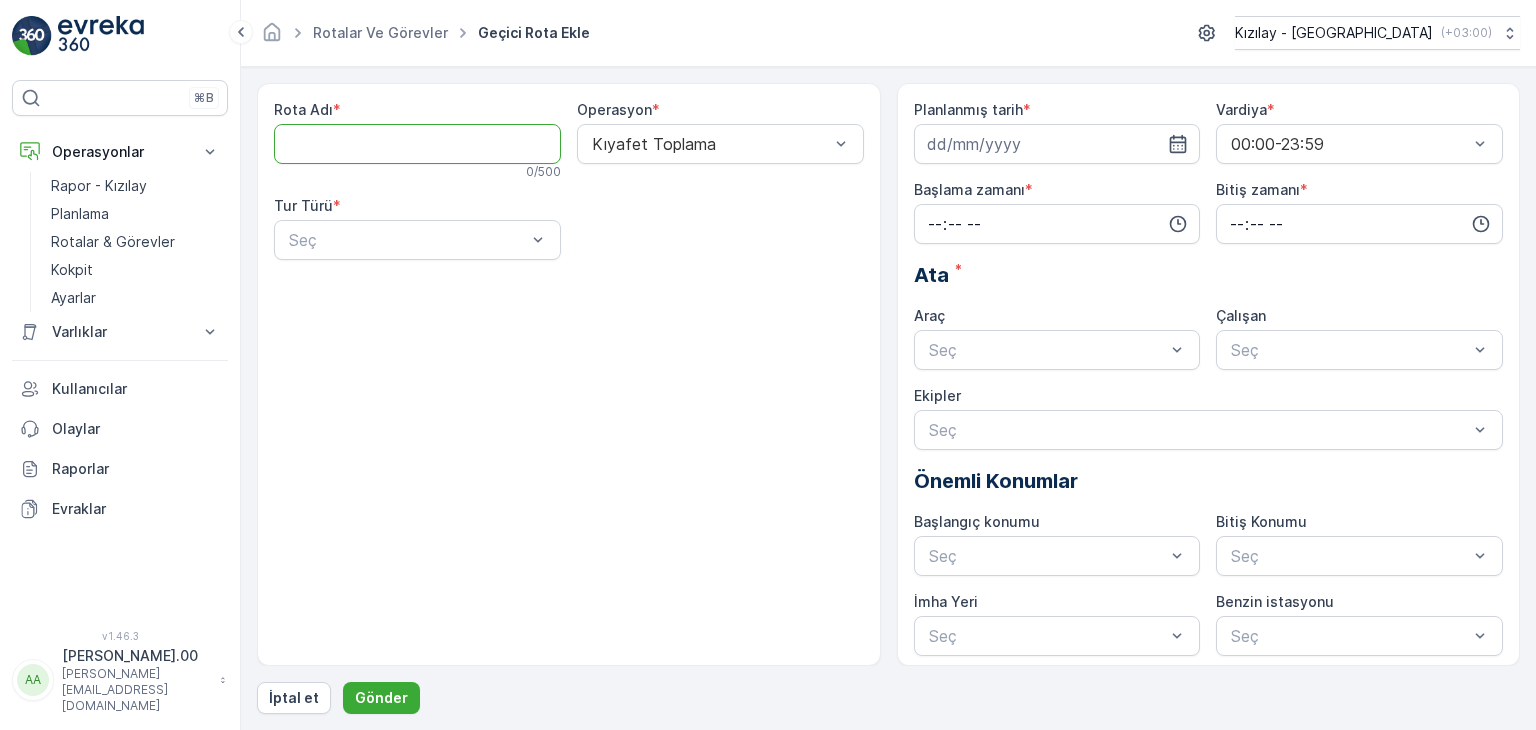 click on "Rota Adı" at bounding box center (417, 144) 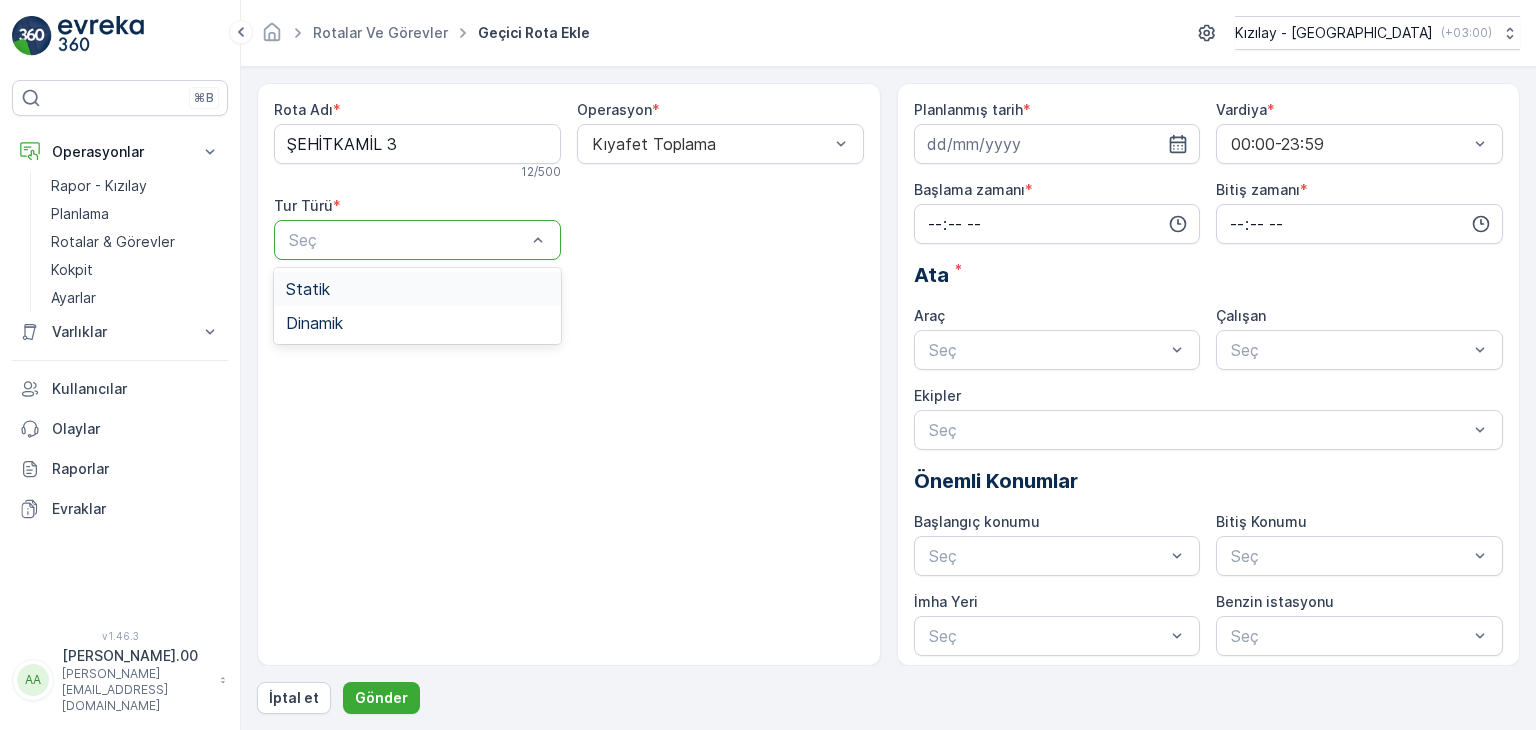 drag, startPoint x: 522, startPoint y: 257, endPoint x: 524, endPoint y: 279, distance: 22.090721 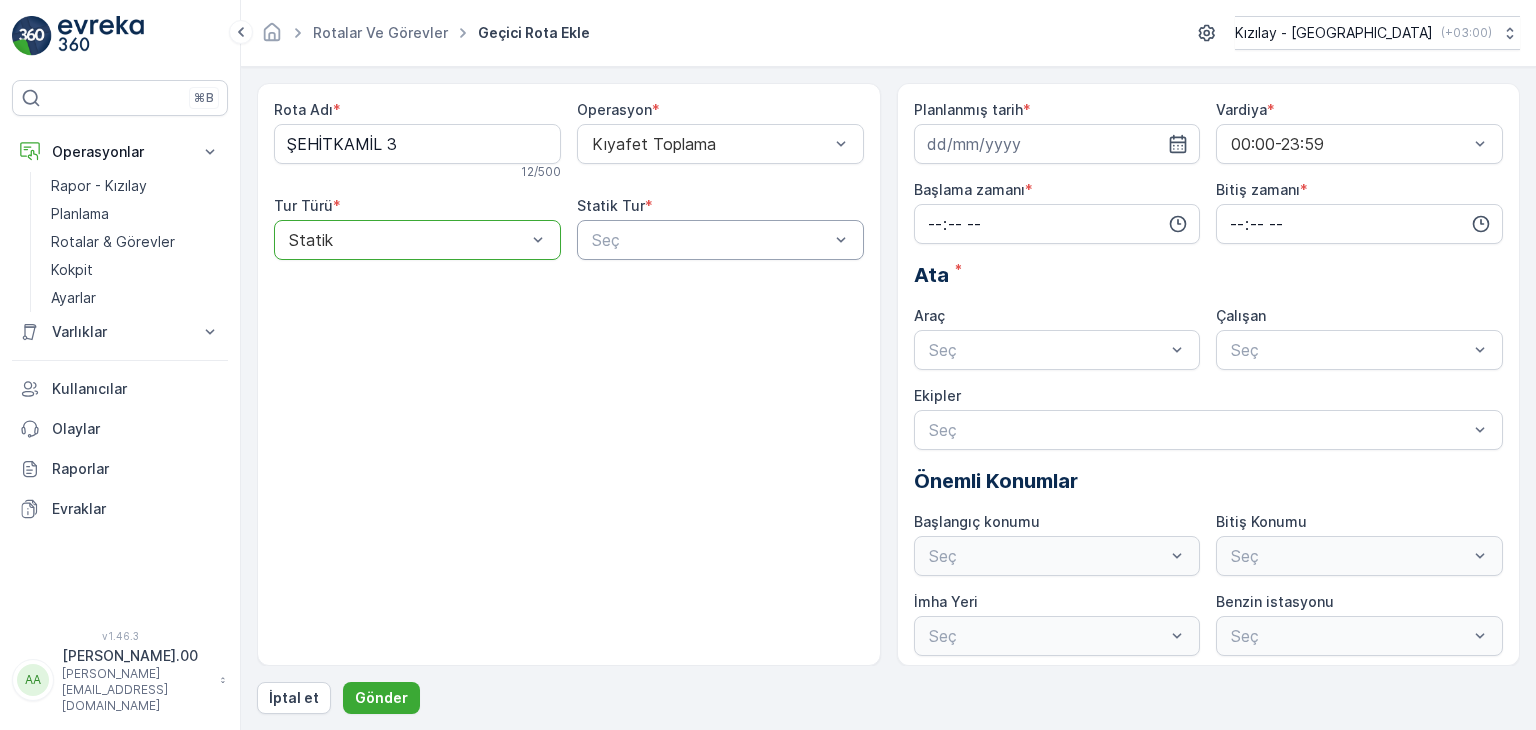 click at bounding box center [710, 240] 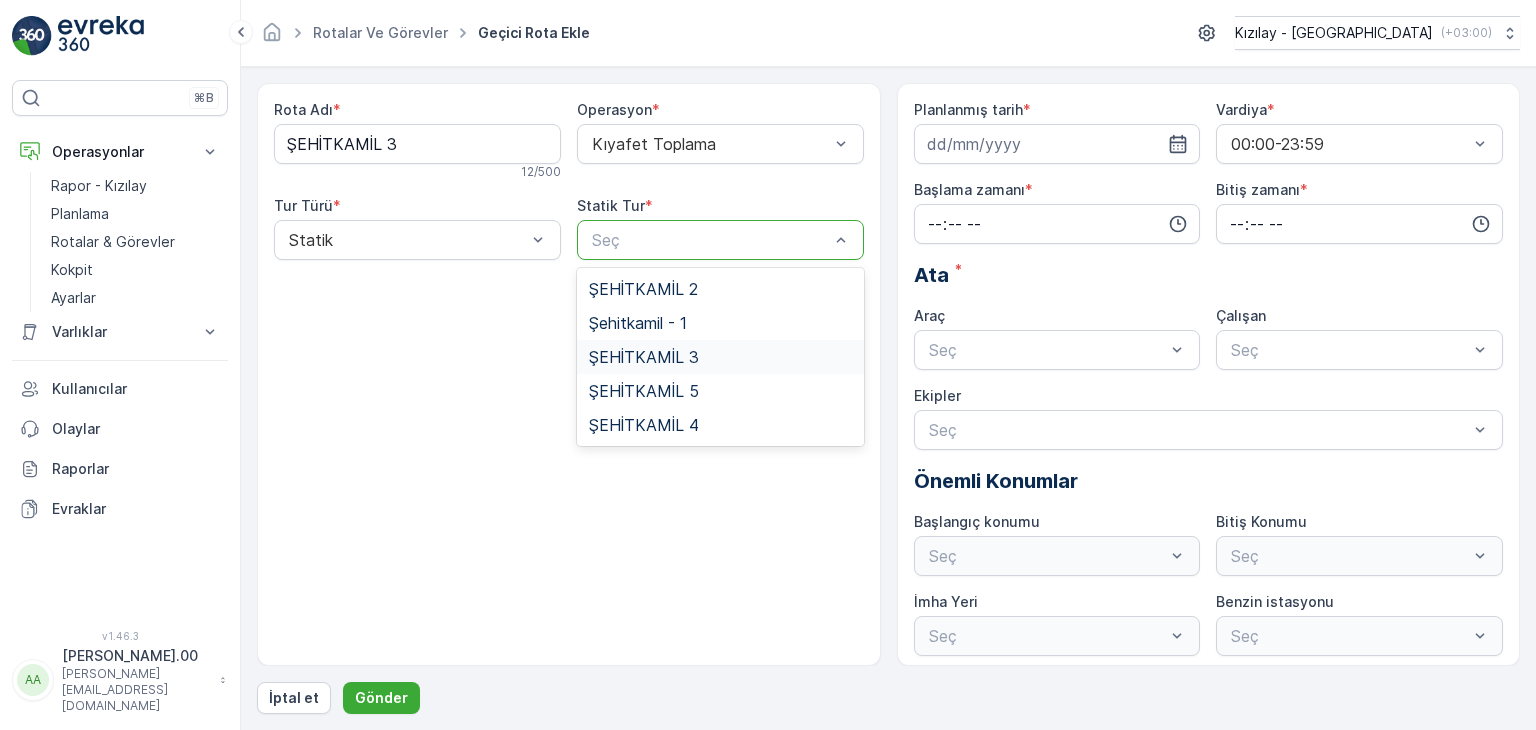 click on "ŞEHİTKAMİL 3" at bounding box center [720, 357] 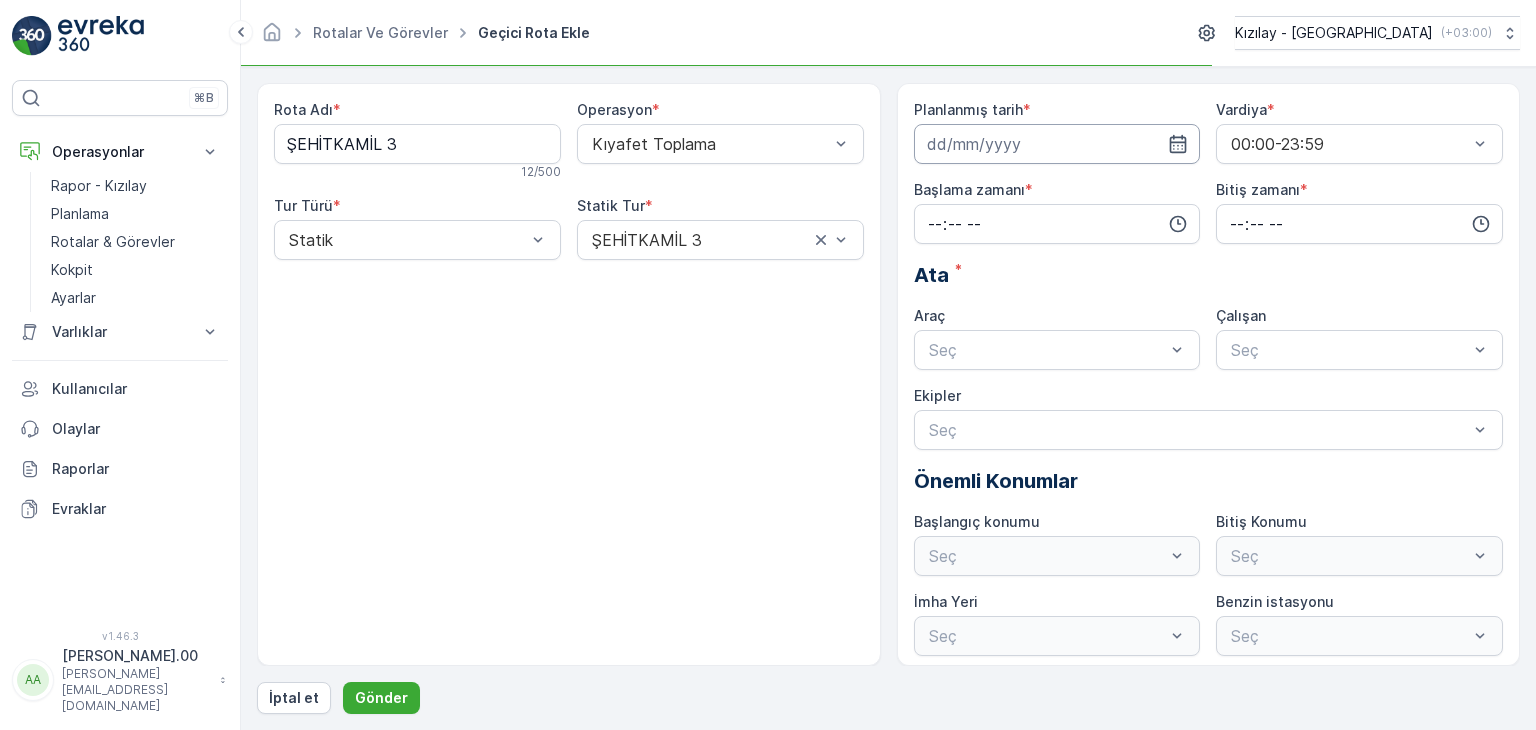 click 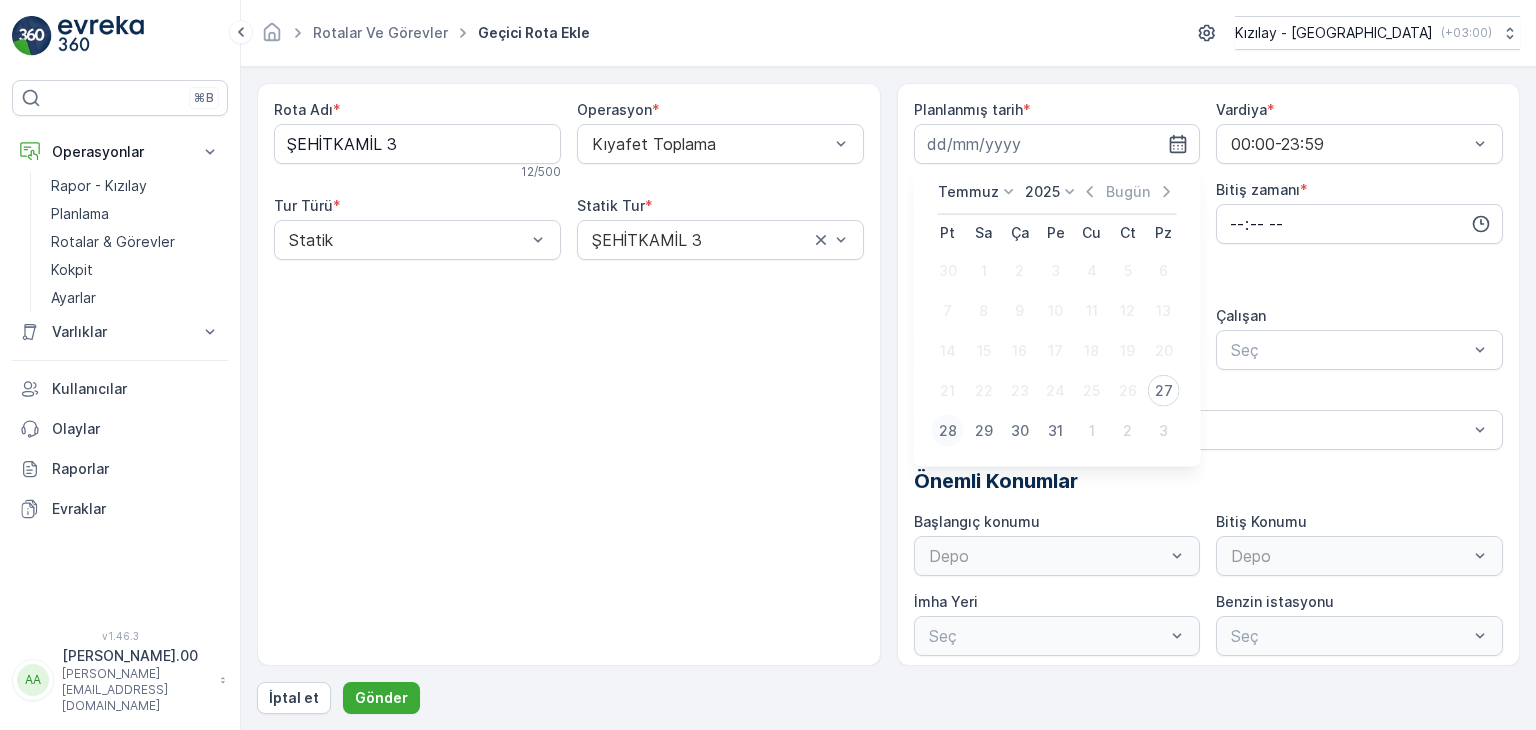 click on "28" at bounding box center (948, 431) 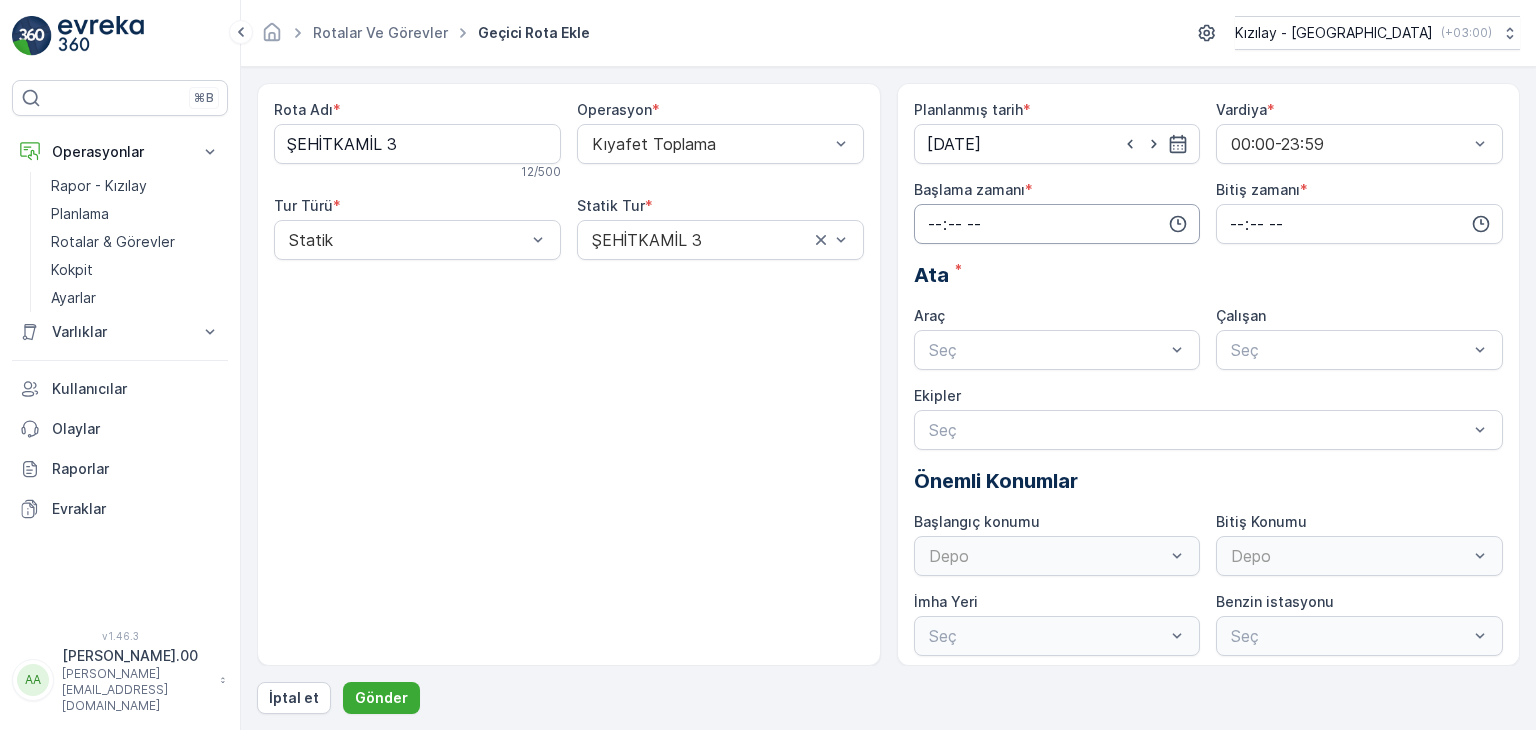 click at bounding box center (1057, 224) 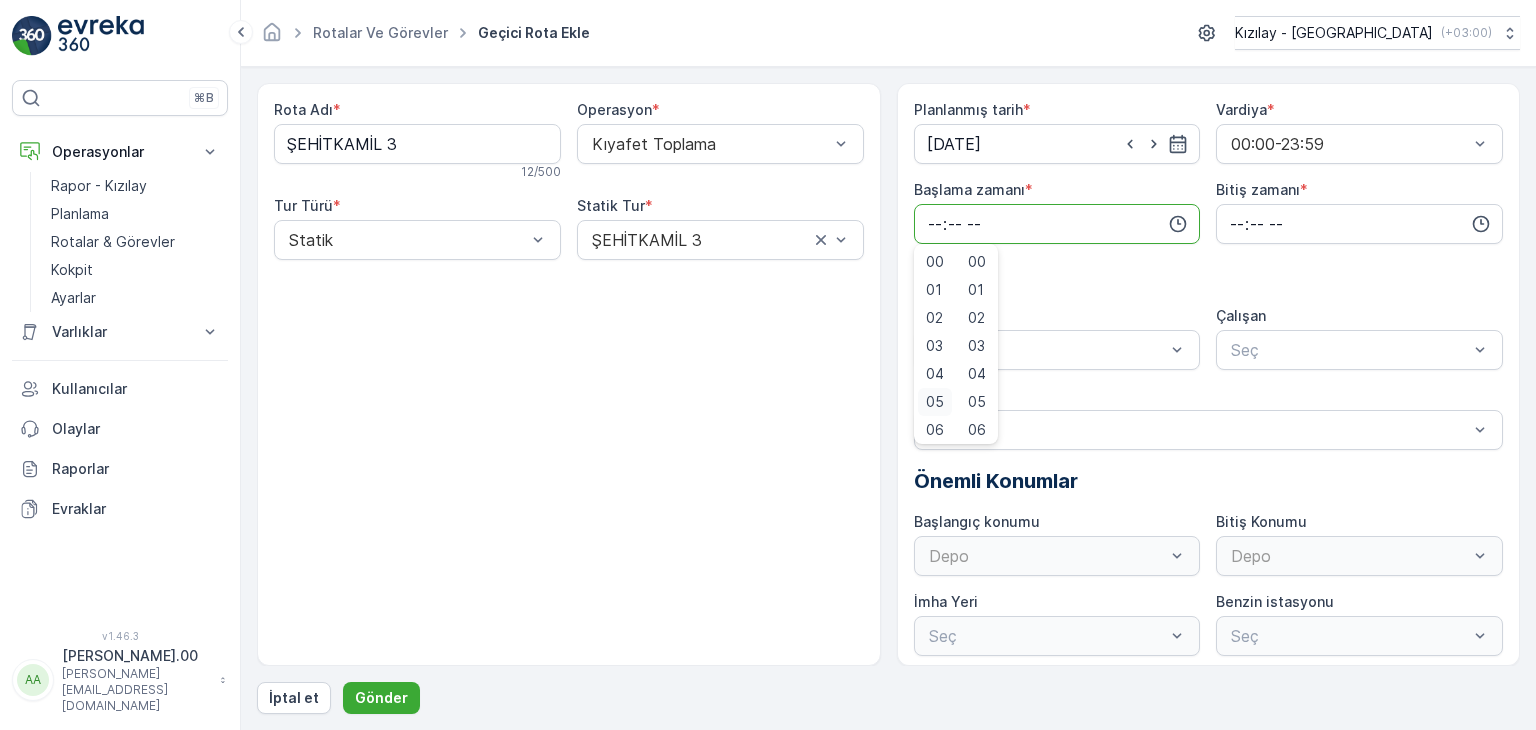 click on "05" at bounding box center (935, 402) 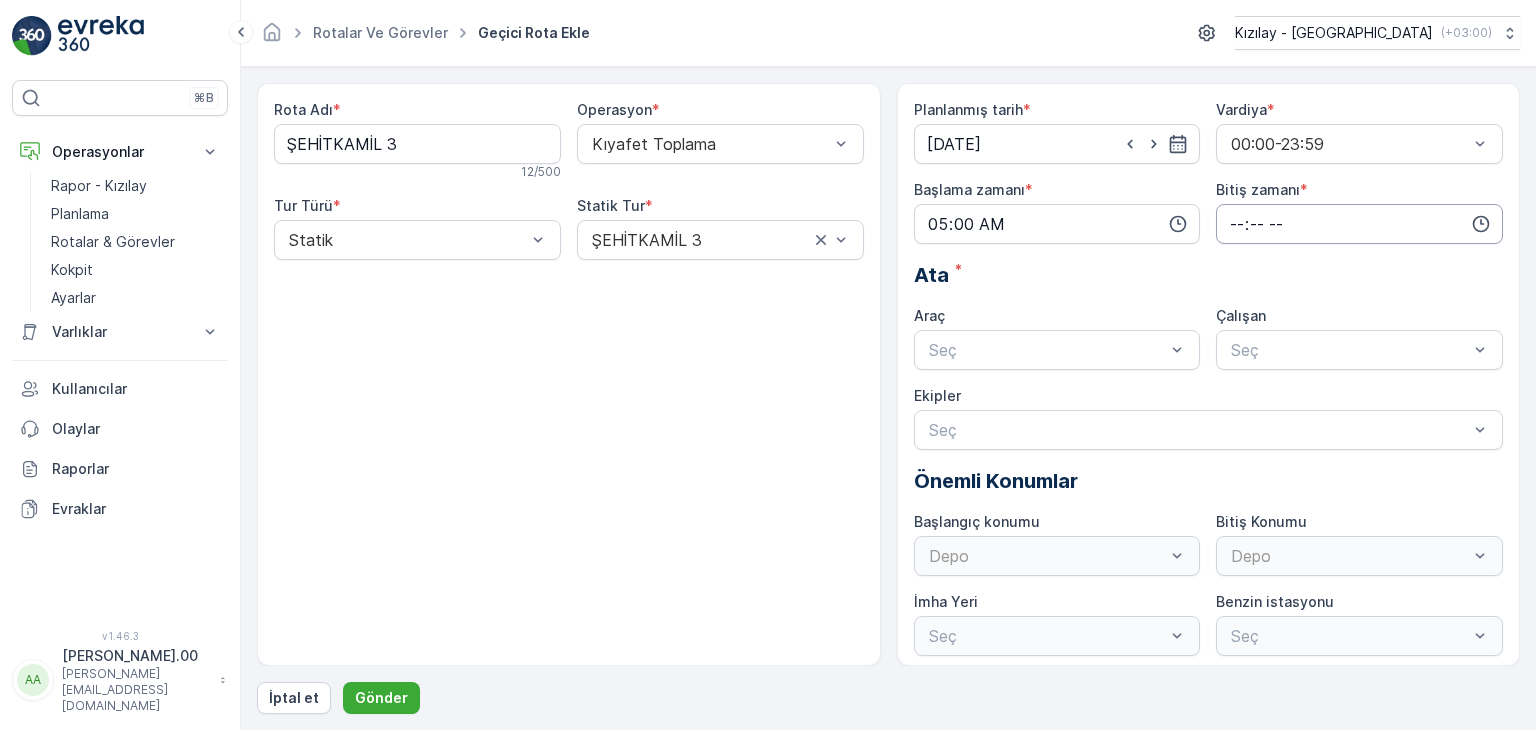 click at bounding box center (1359, 224) 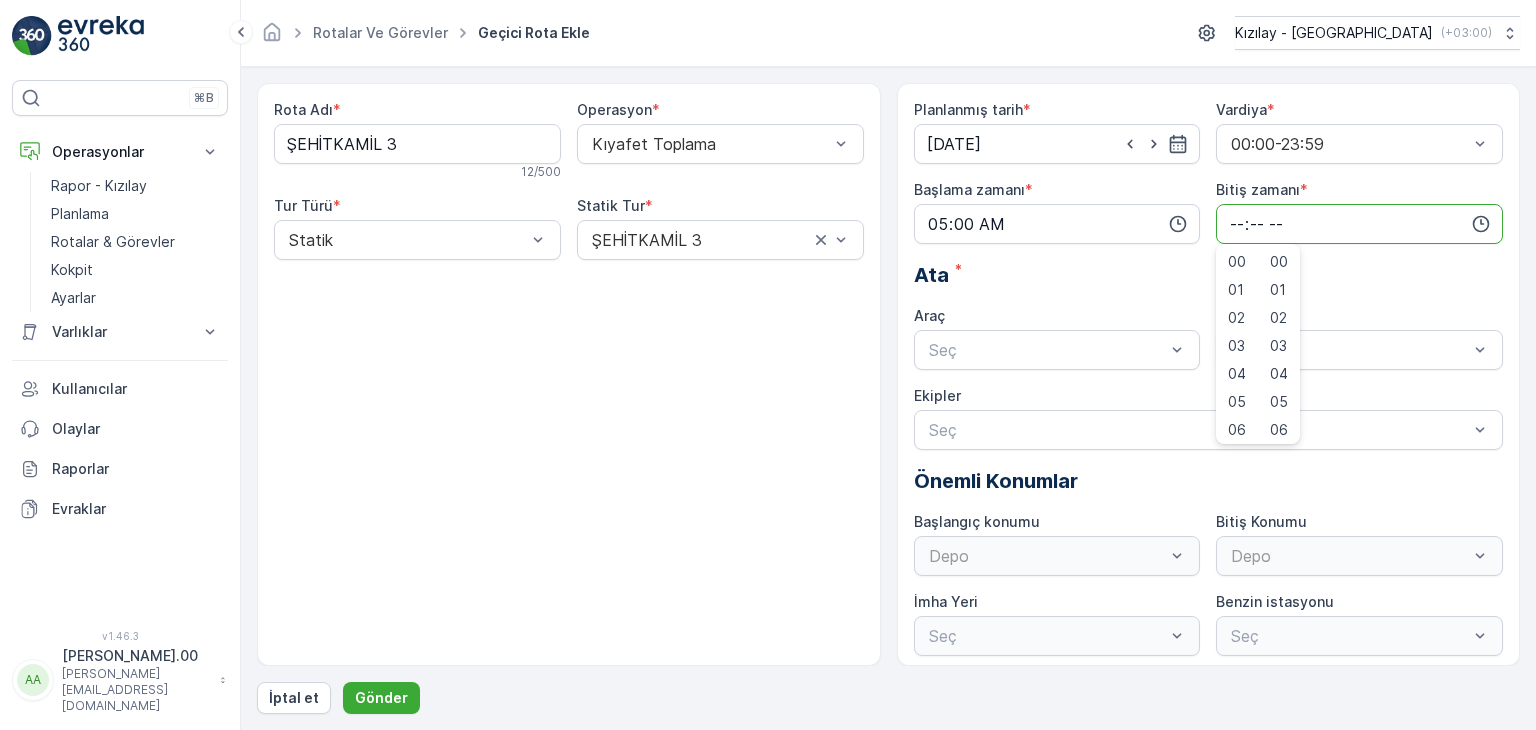 drag, startPoint x: 1260, startPoint y: 281, endPoint x: 1259, endPoint y: 353, distance: 72.00694 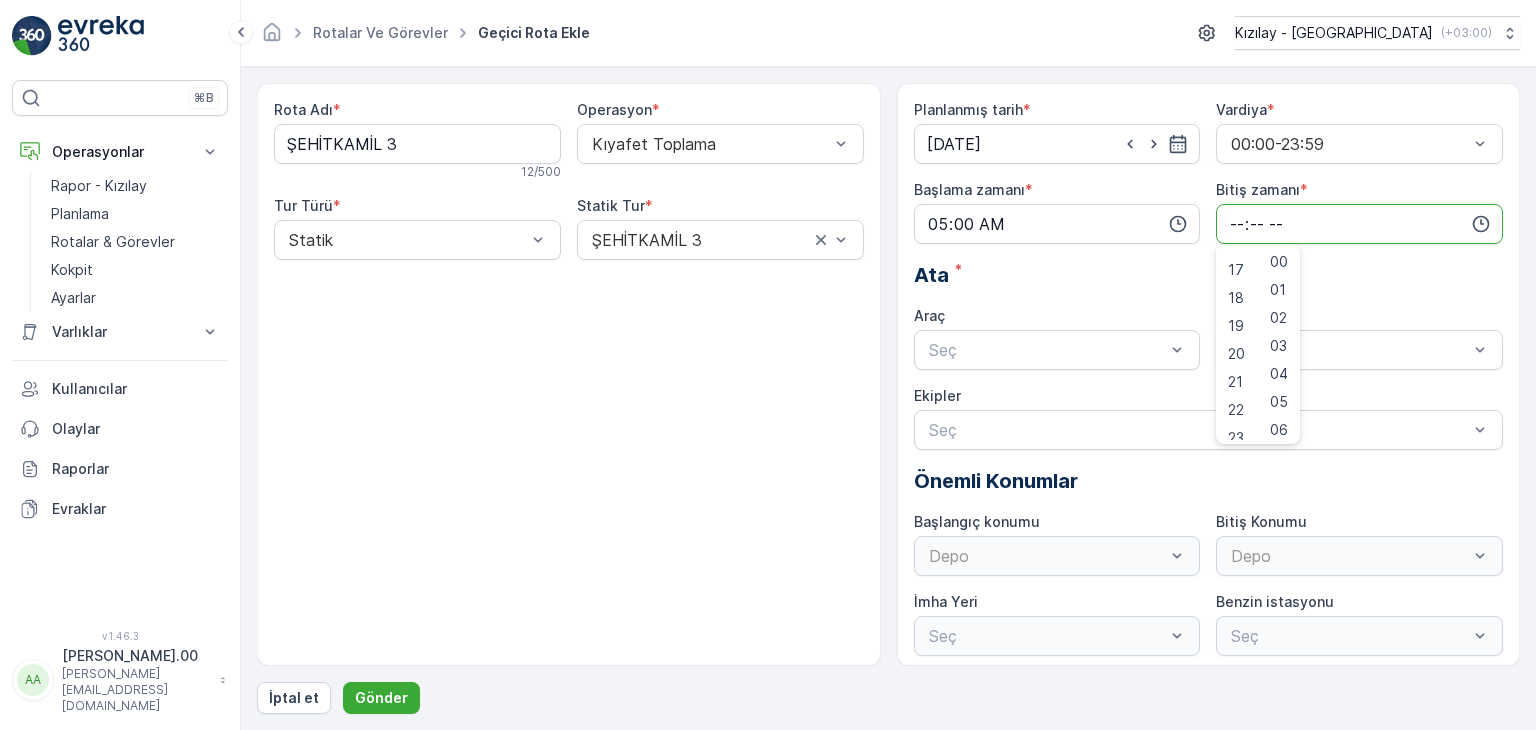 scroll, scrollTop: 480, scrollLeft: 0, axis: vertical 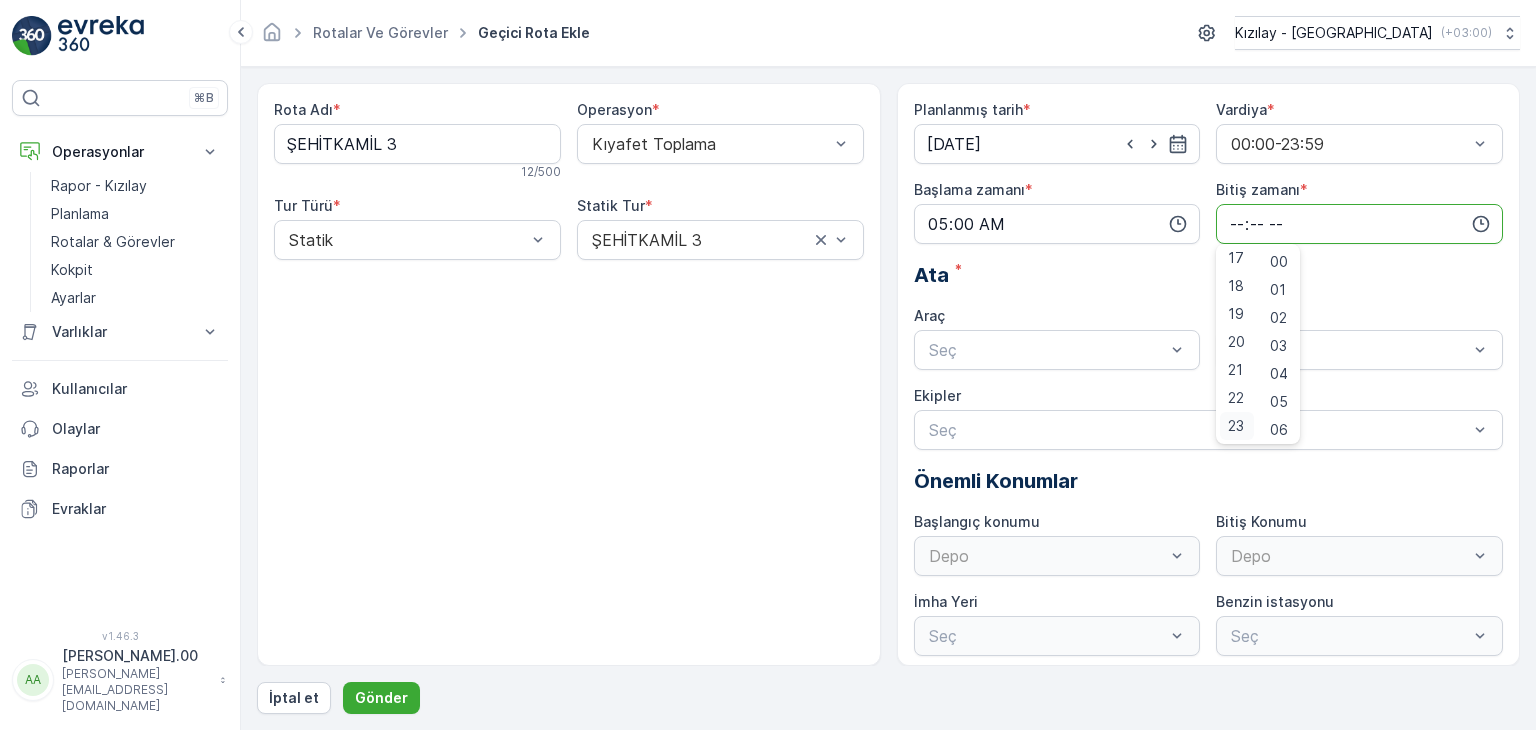 click on "23" at bounding box center (1236, 426) 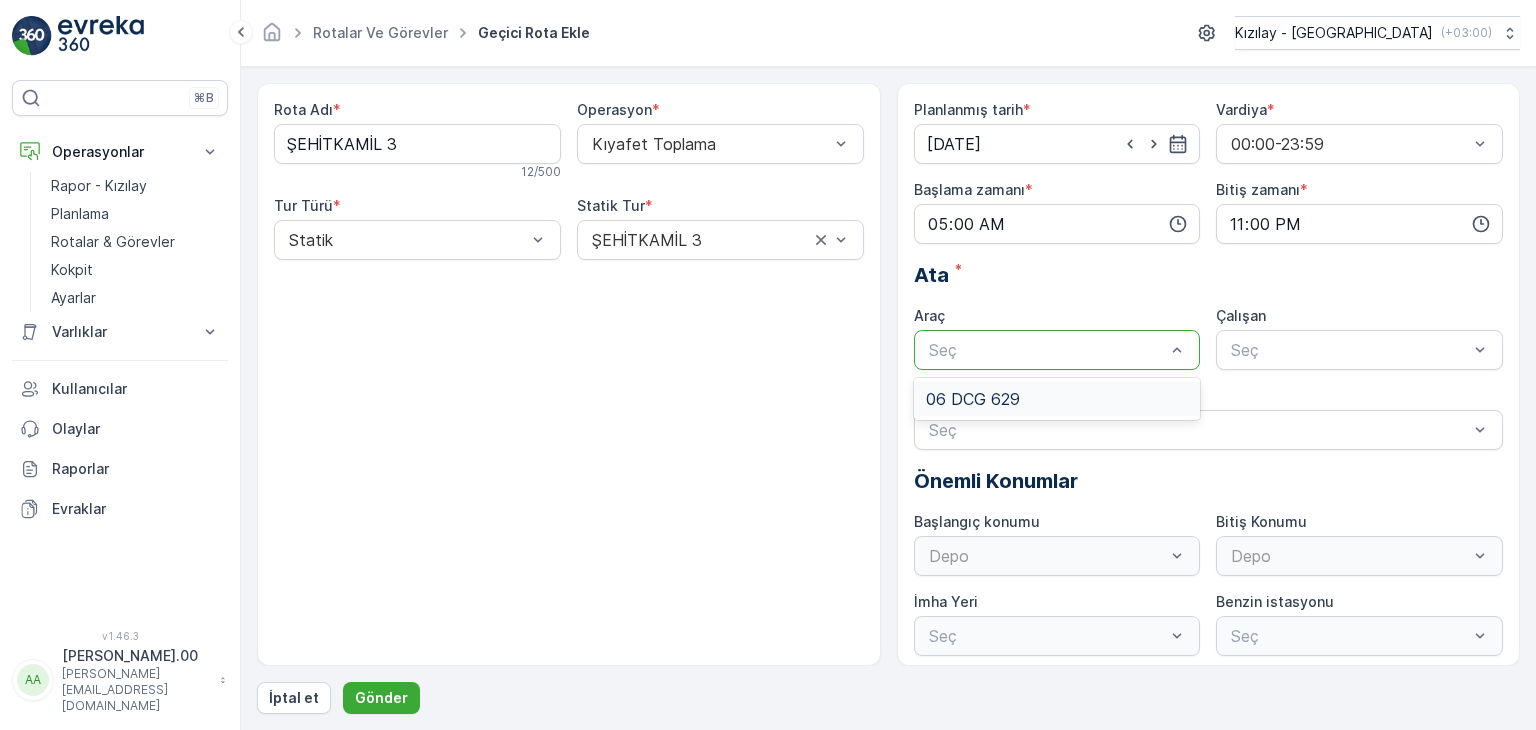 click at bounding box center [1047, 350] 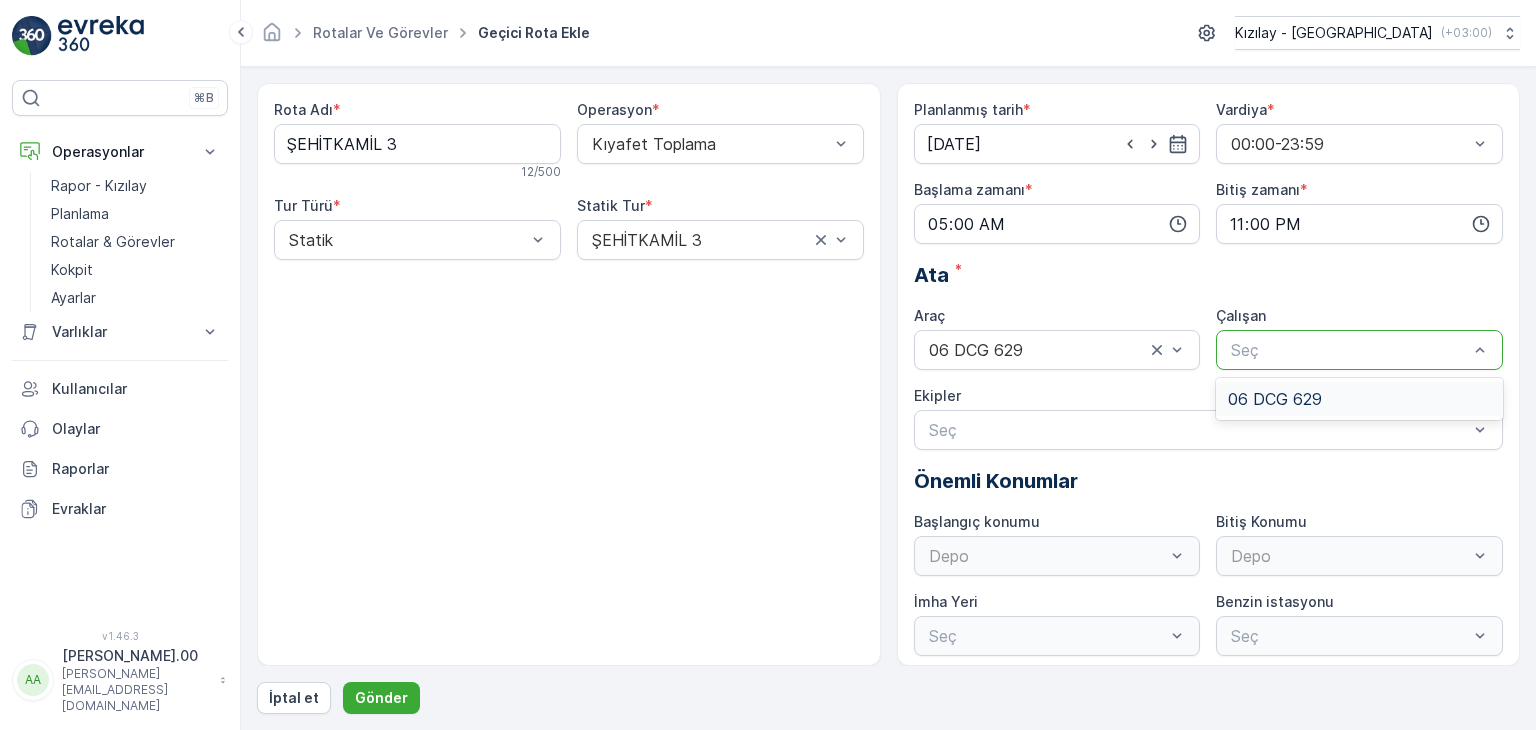 click on "Seç" at bounding box center (1359, 350) 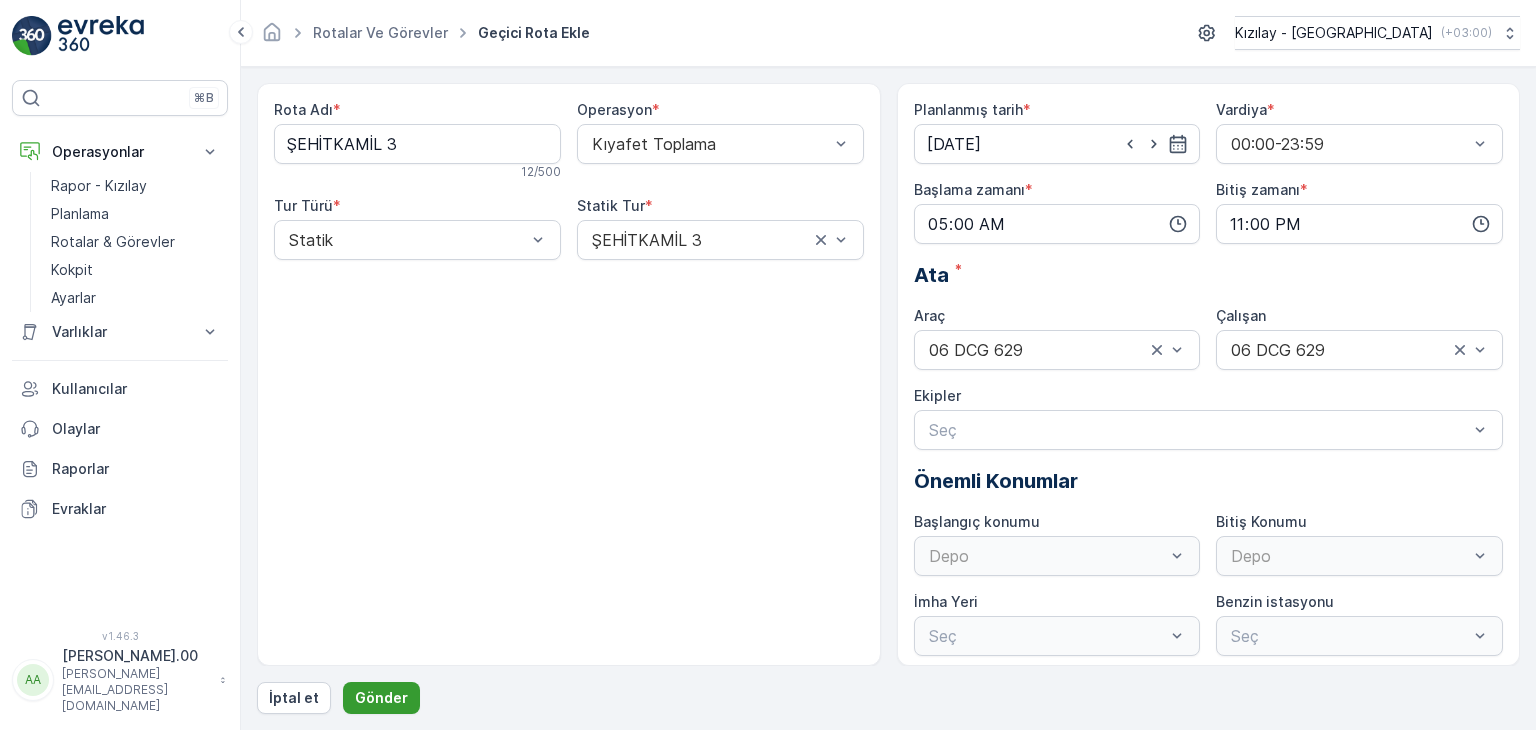 click on "Gönder" at bounding box center (381, 698) 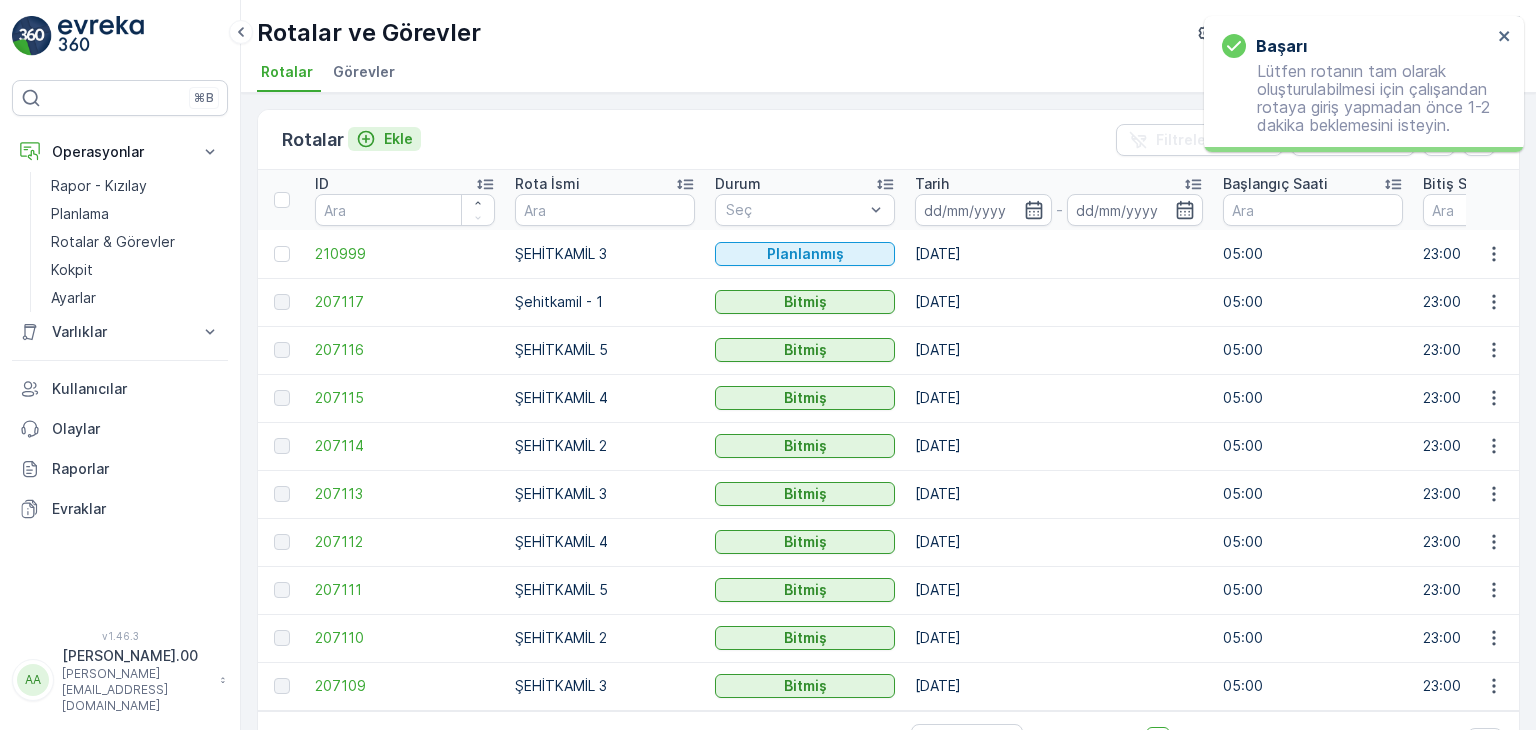 click on "Ekle" at bounding box center [398, 139] 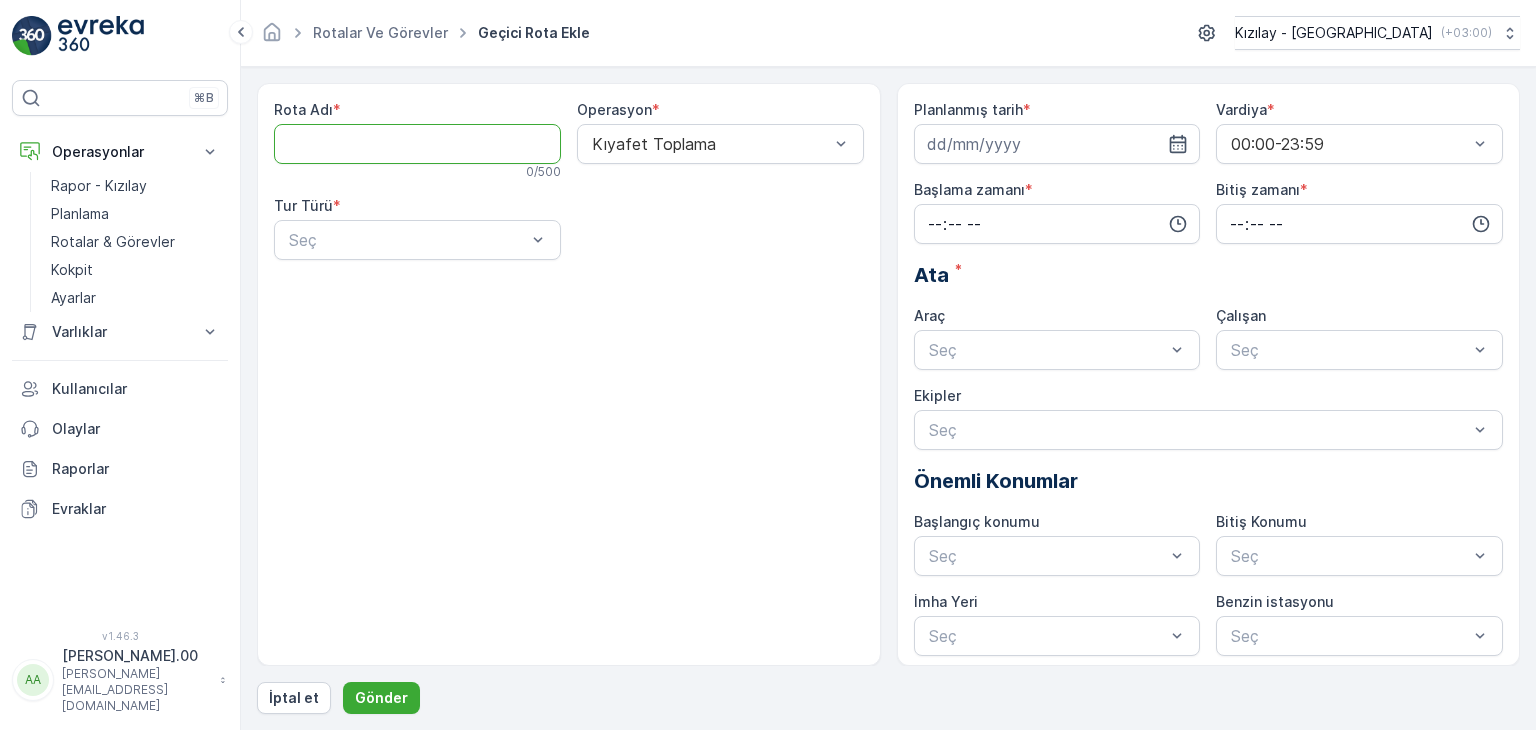 click on "Rota Adı" at bounding box center (417, 144) 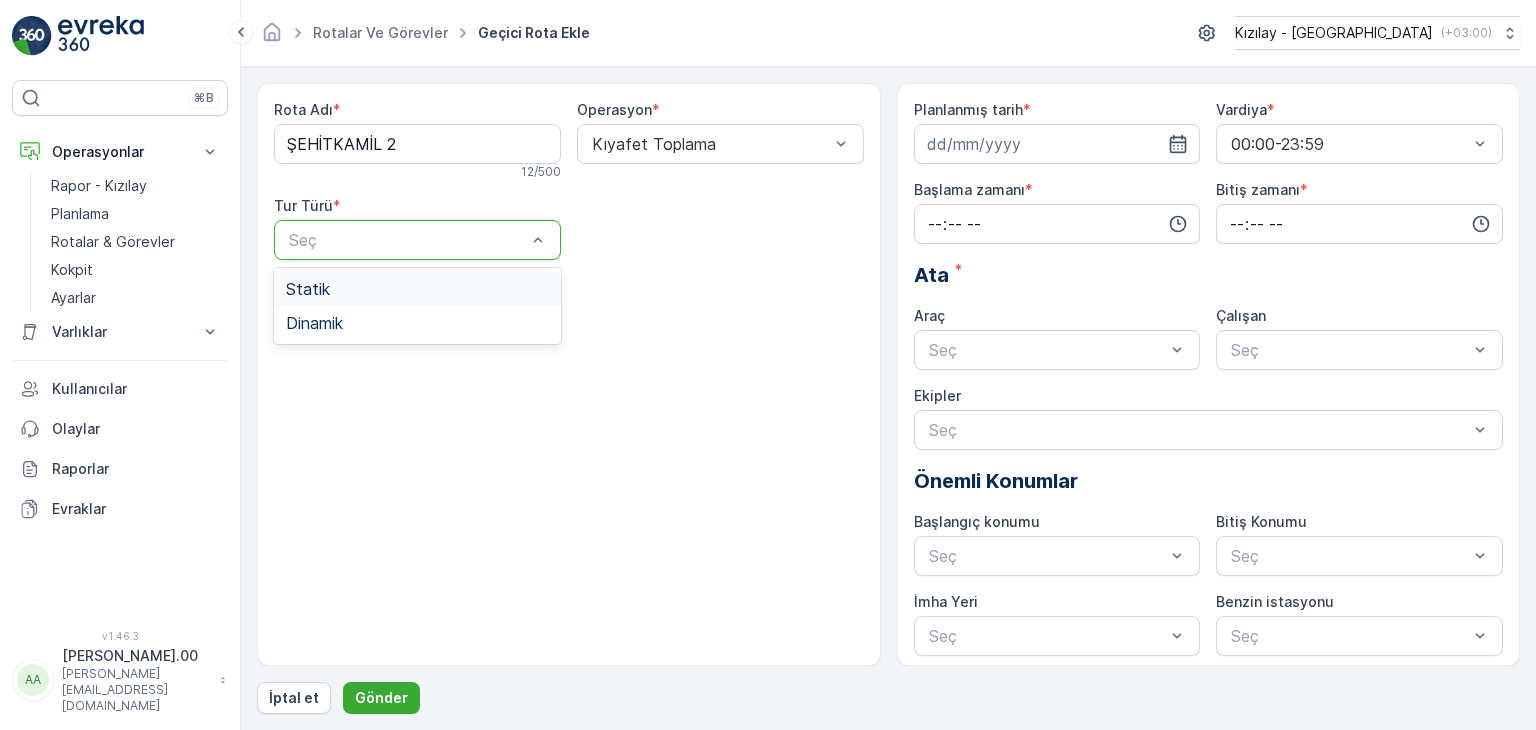 click at bounding box center [407, 240] 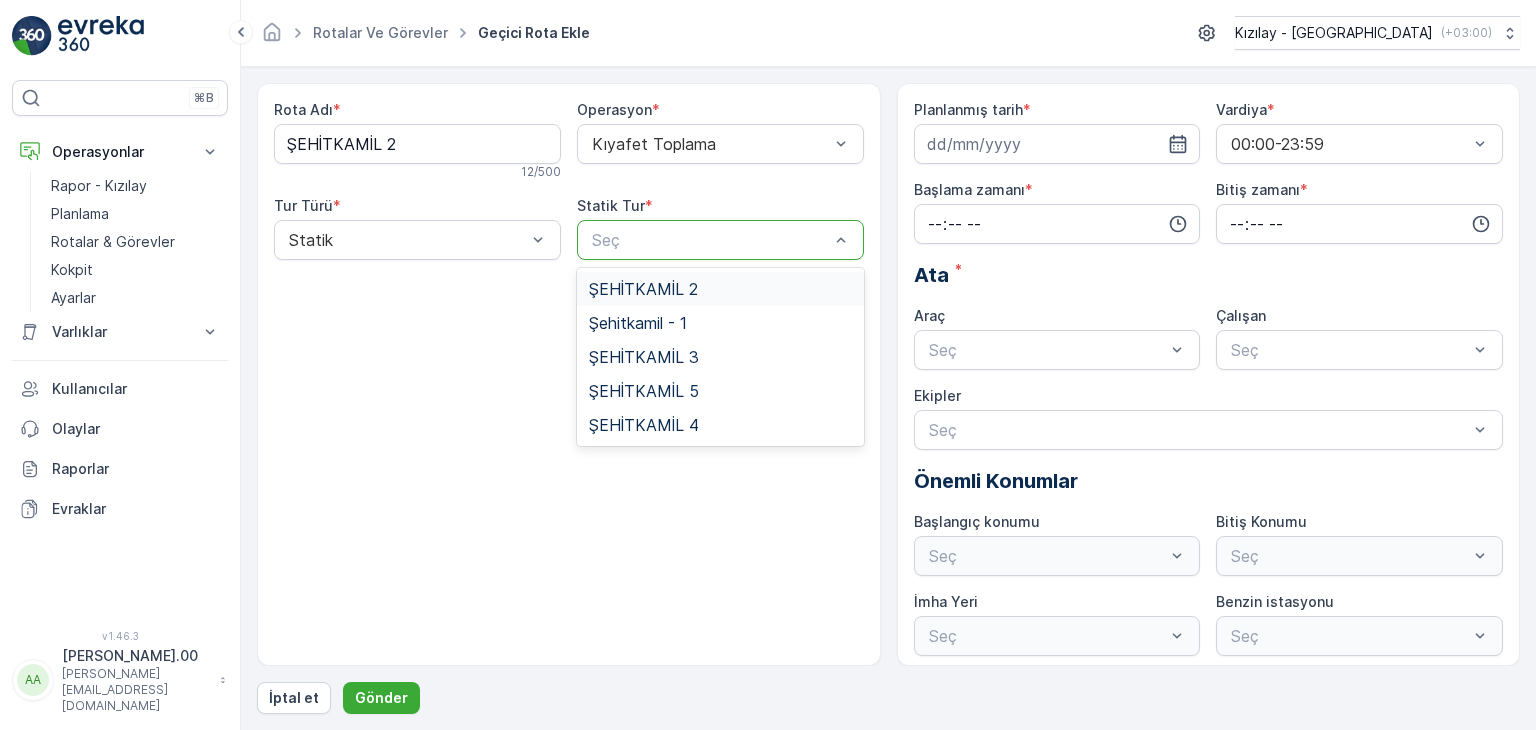 click at bounding box center [710, 240] 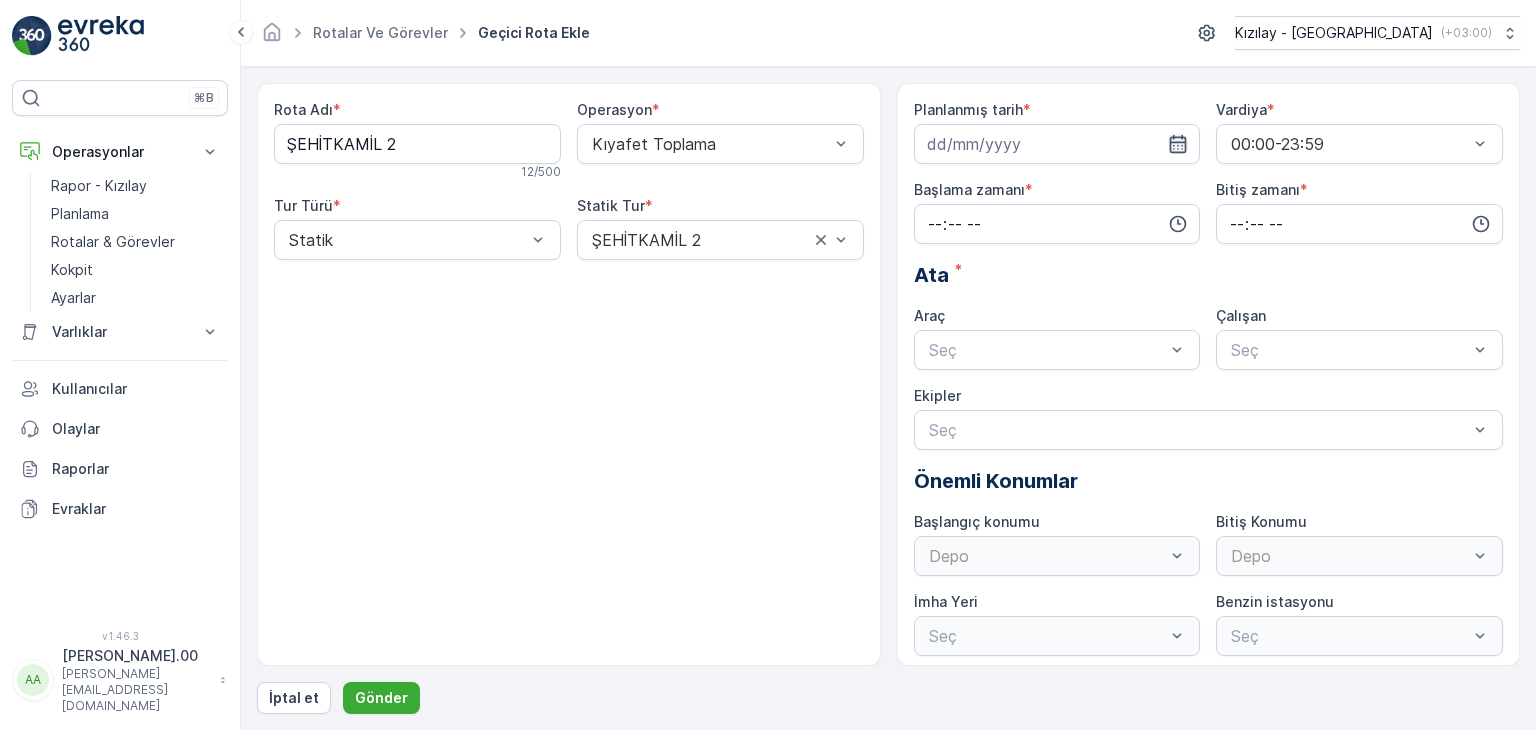 click 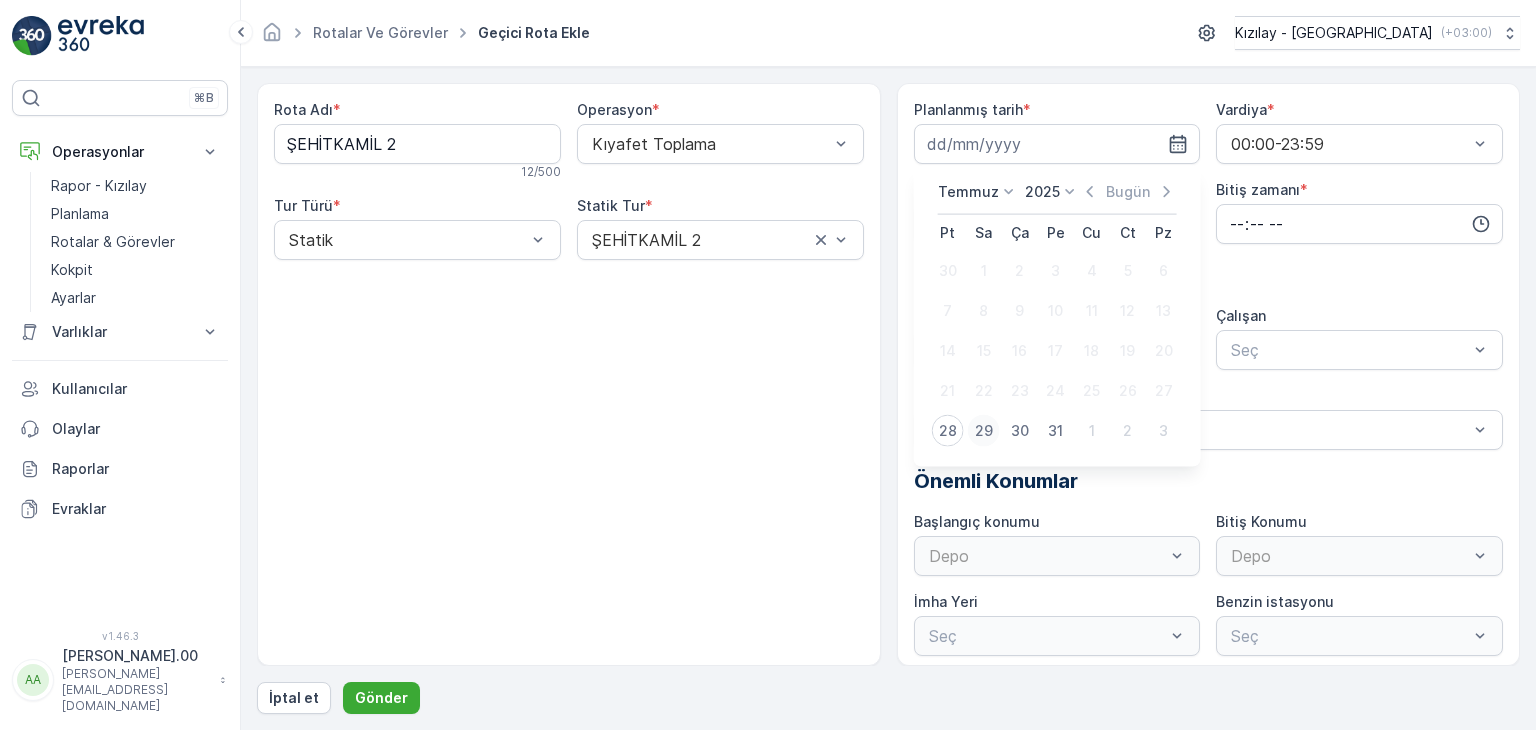 click on "29" at bounding box center (984, 431) 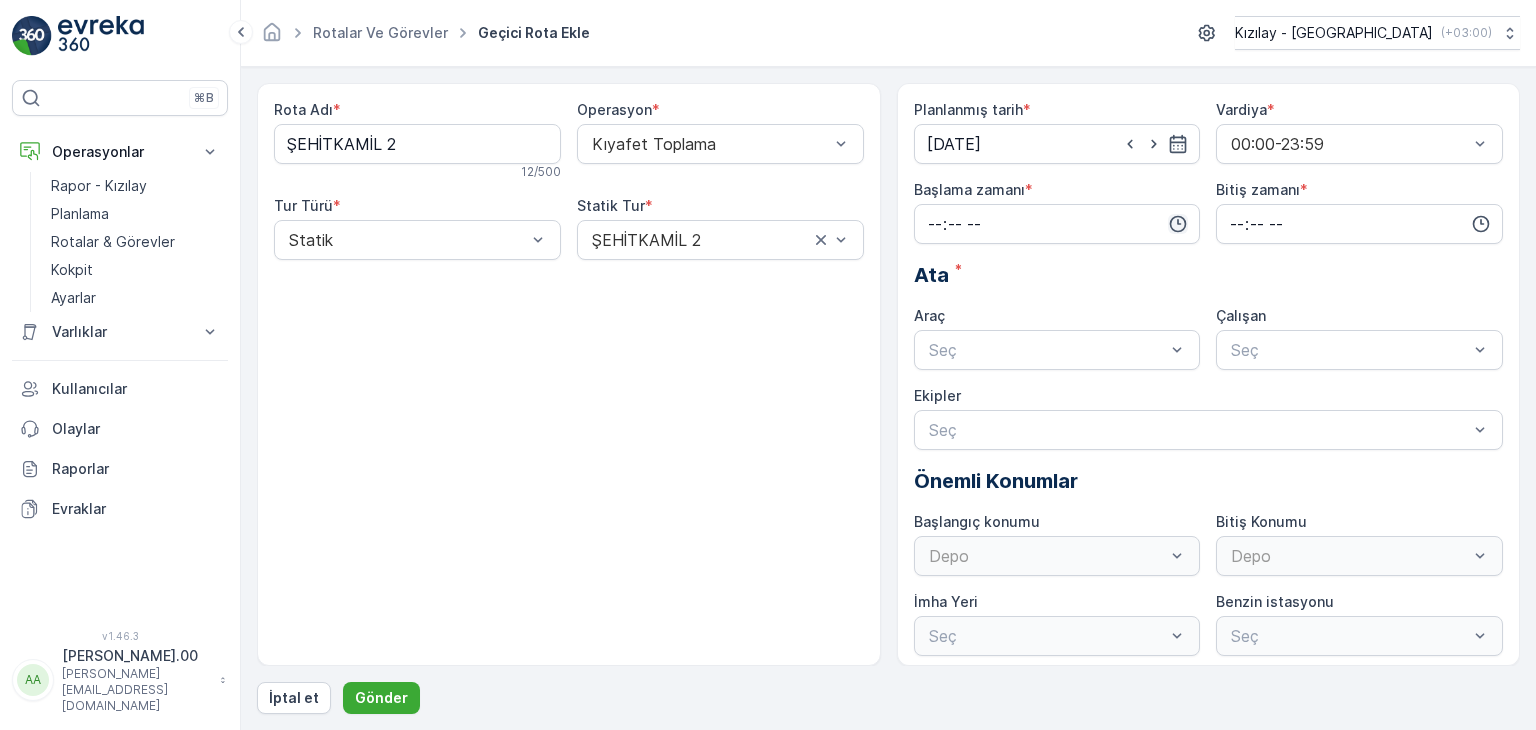 click 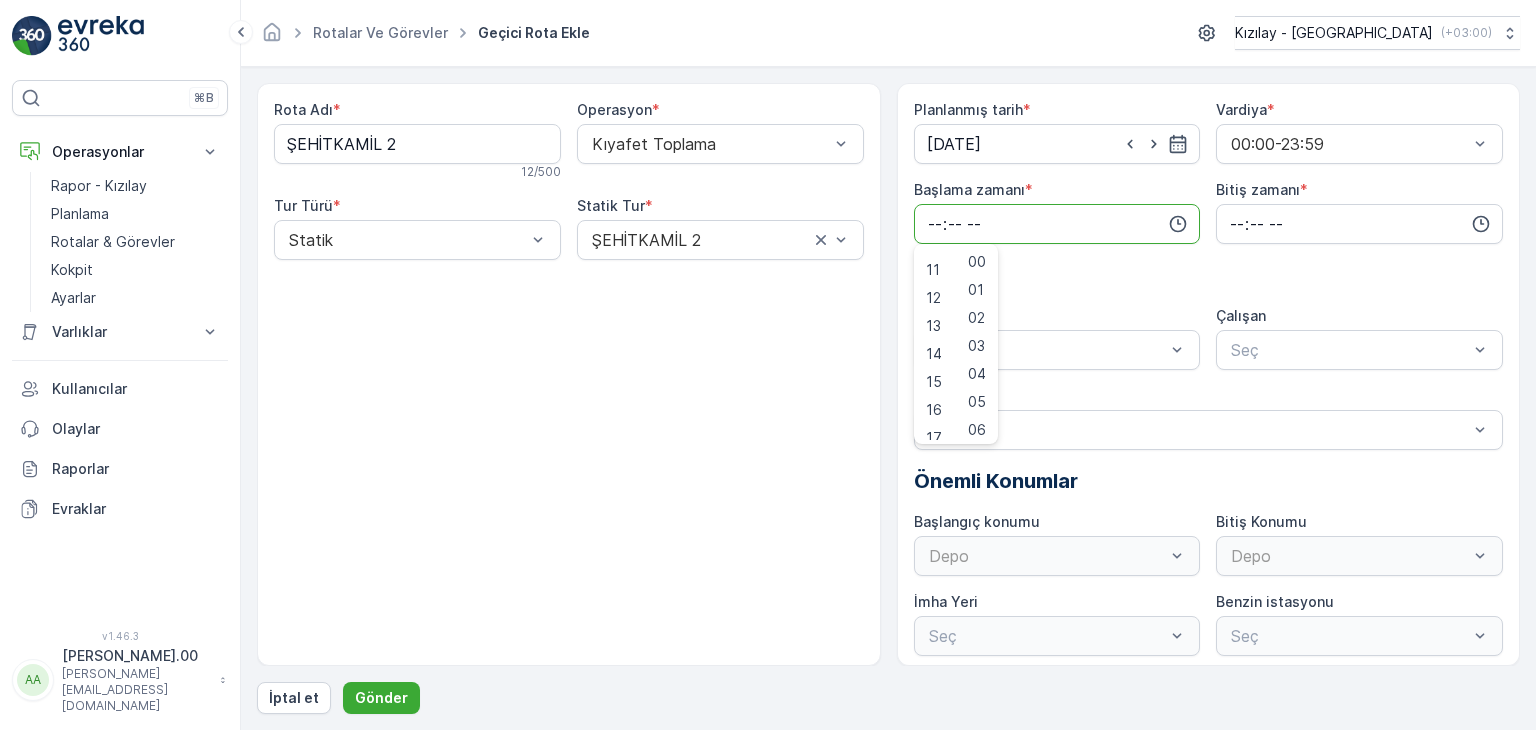scroll, scrollTop: 0, scrollLeft: 0, axis: both 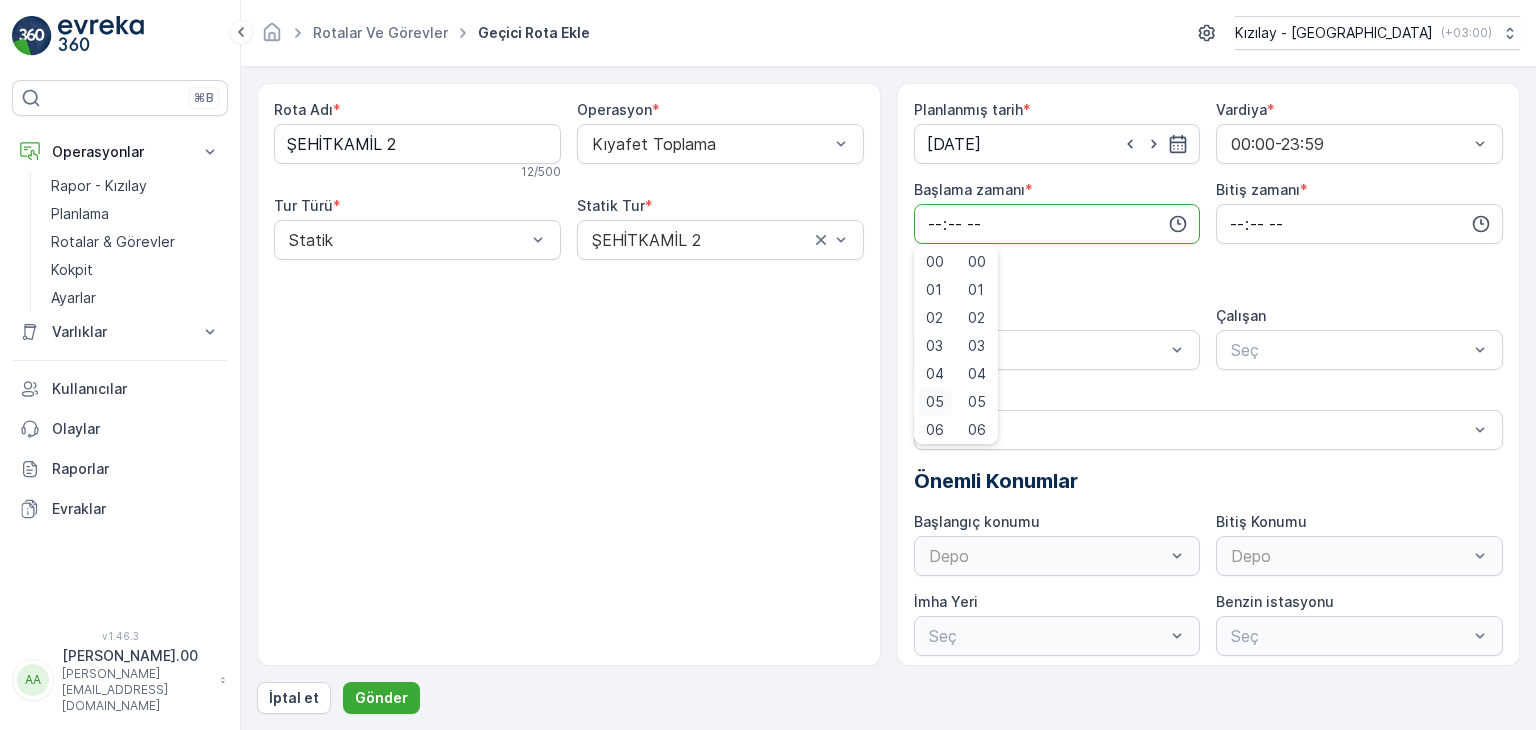 click on "05" at bounding box center (935, 402) 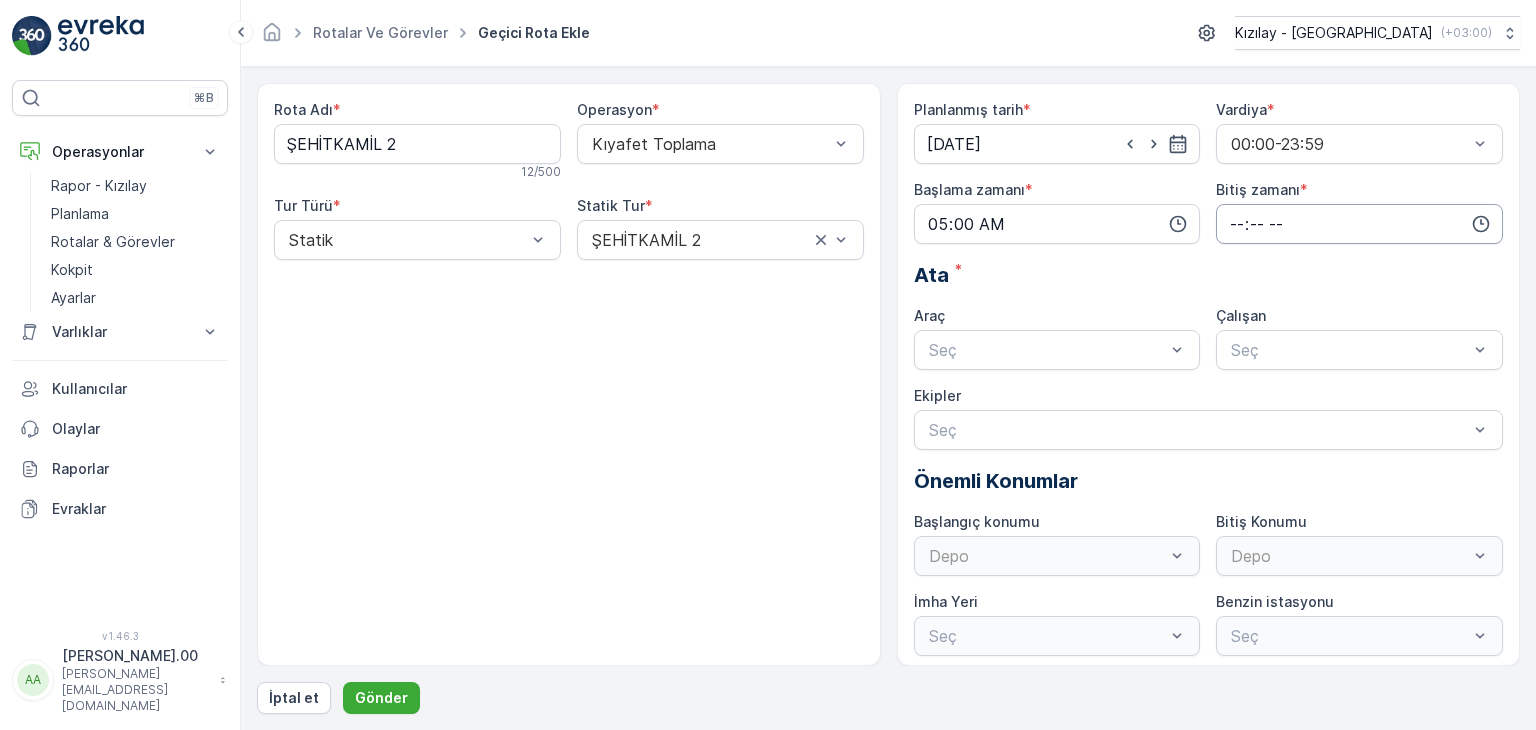 click at bounding box center (1359, 224) 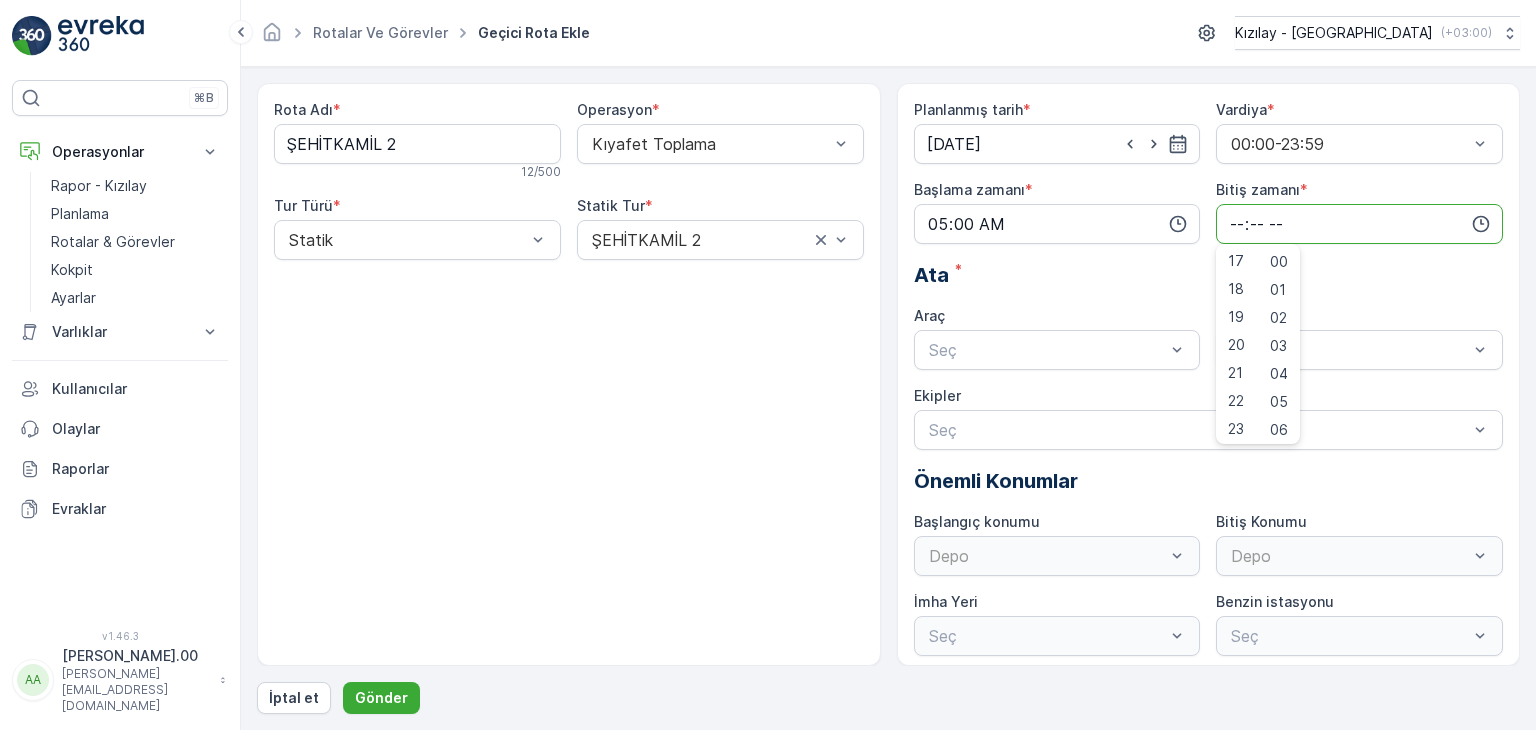 scroll, scrollTop: 480, scrollLeft: 0, axis: vertical 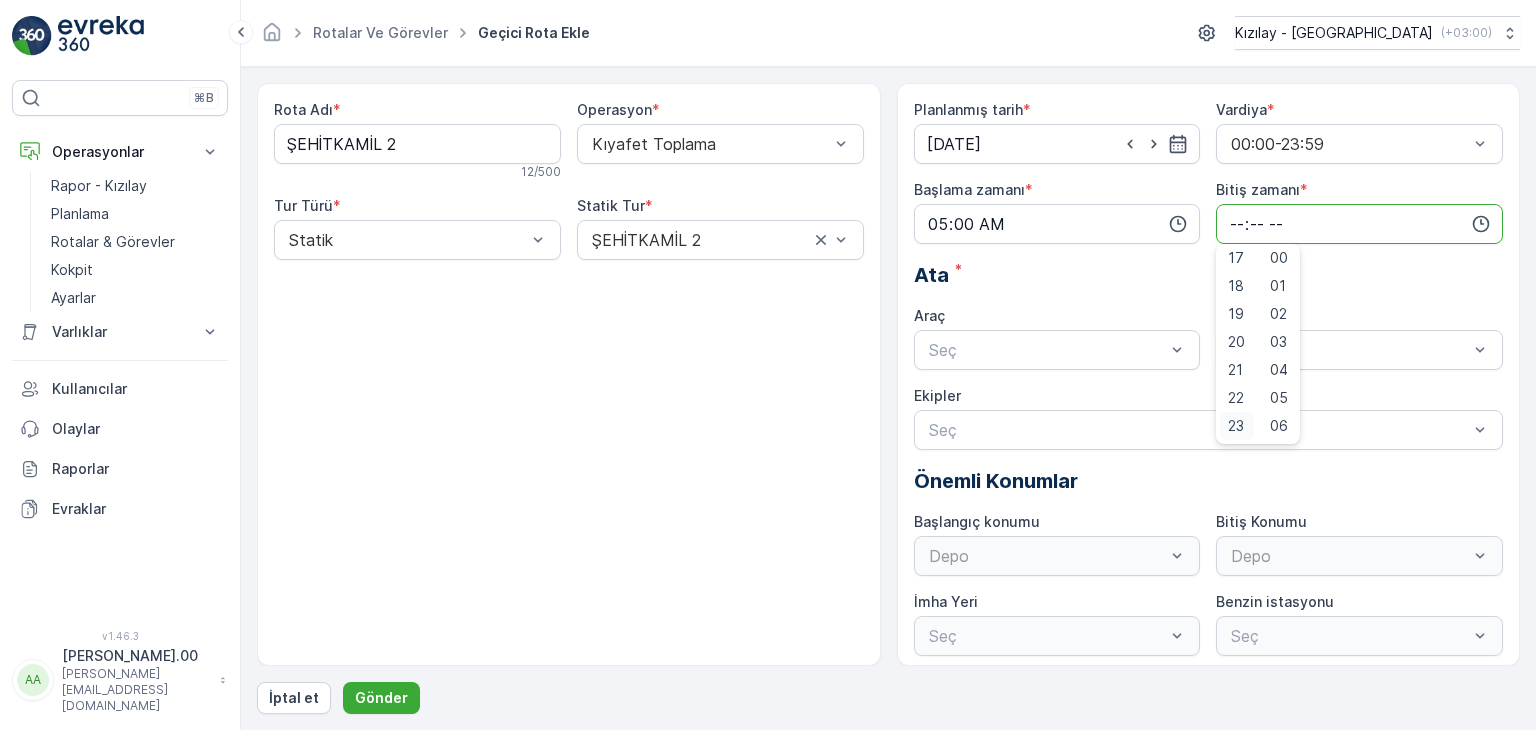 click on "23" at bounding box center (1237, 426) 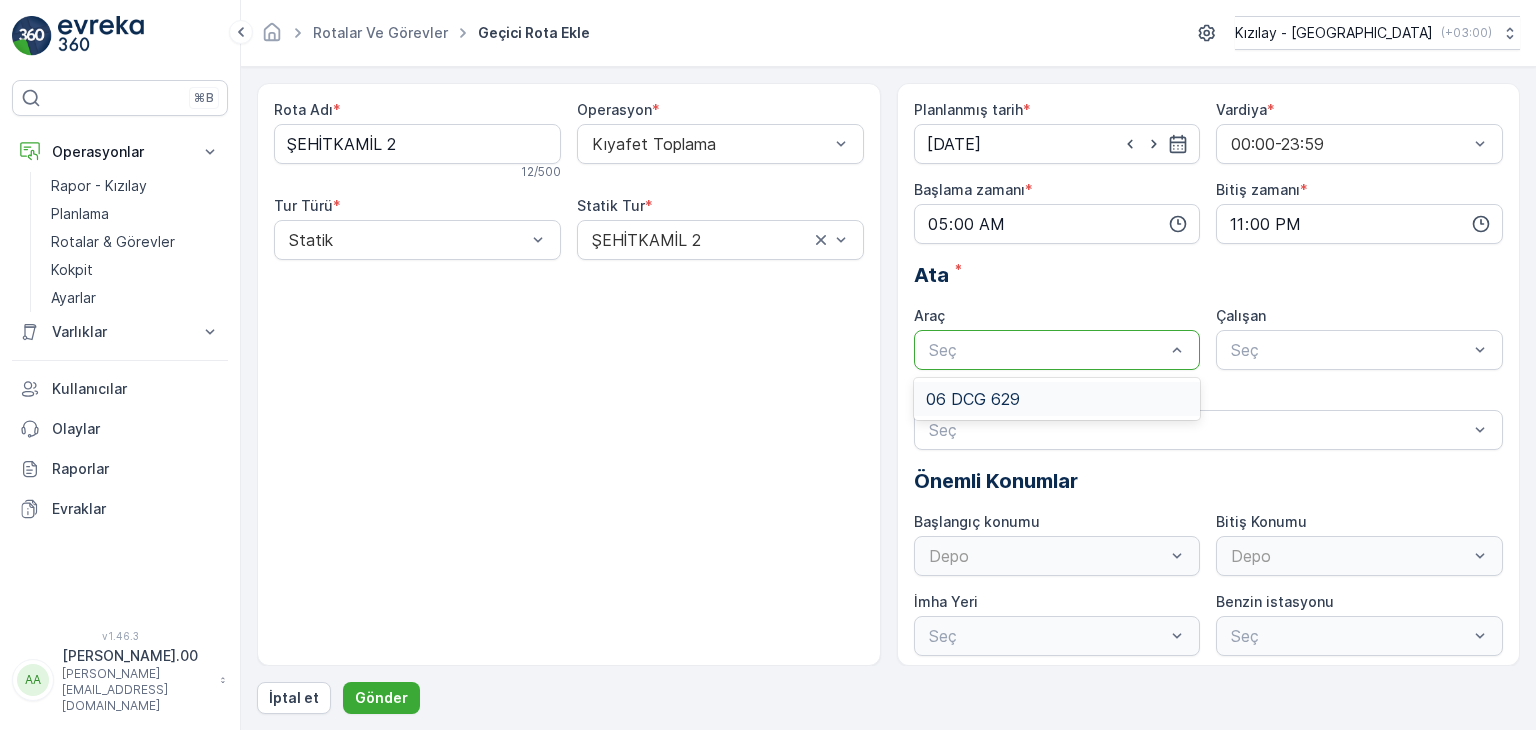 click on "06 DCG 629" at bounding box center (1057, 399) 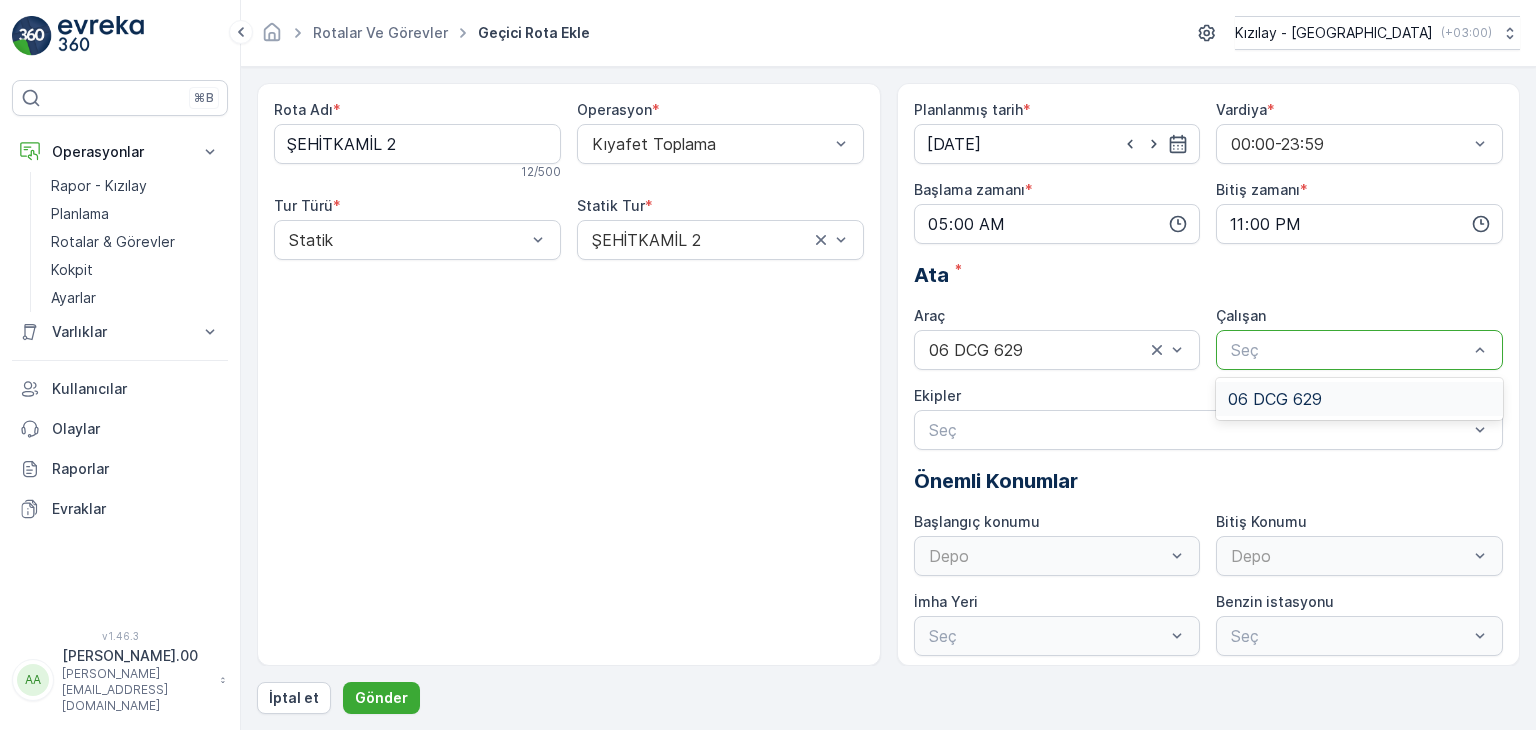 drag, startPoint x: 1247, startPoint y: 354, endPoint x: 1258, endPoint y: 391, distance: 38.600517 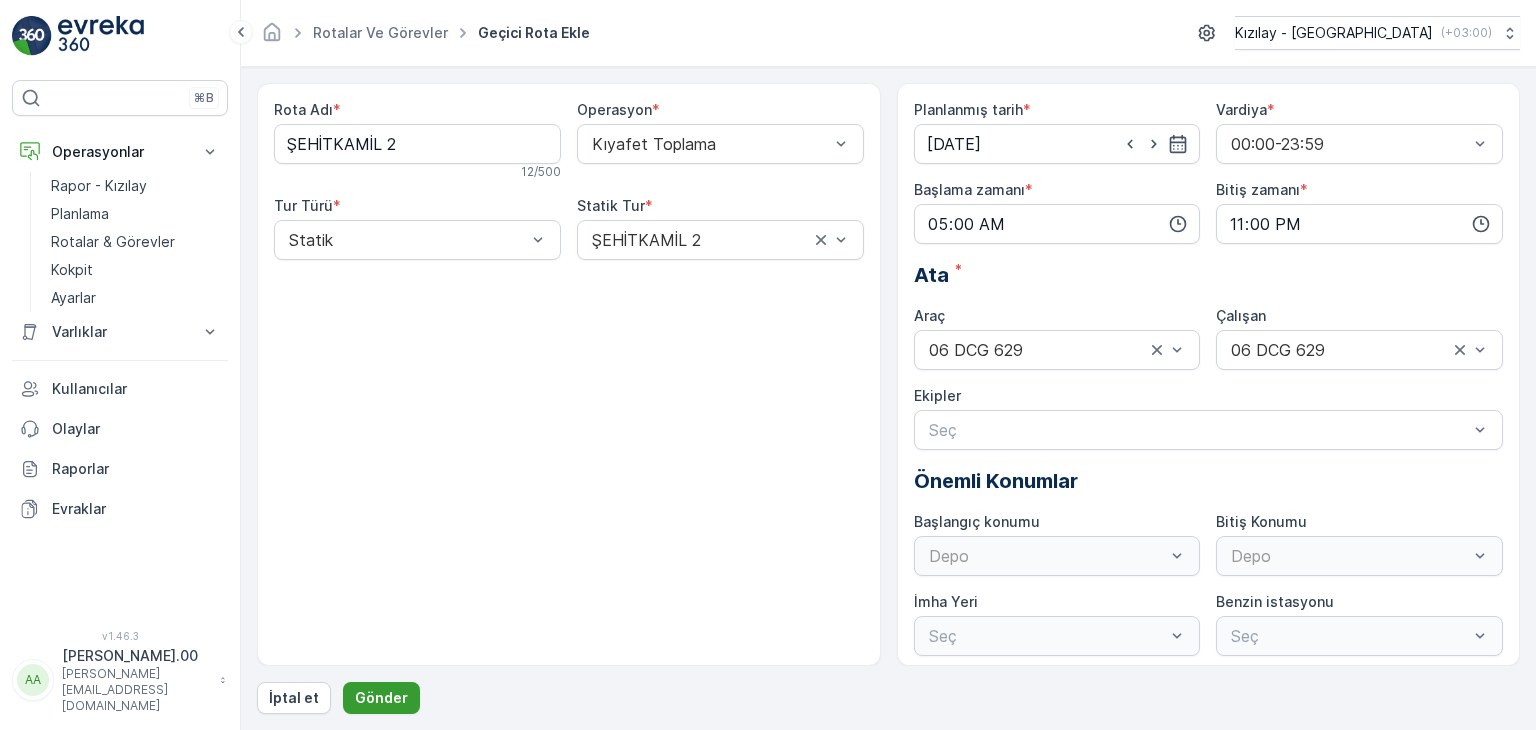 click on "Gönder" at bounding box center [381, 698] 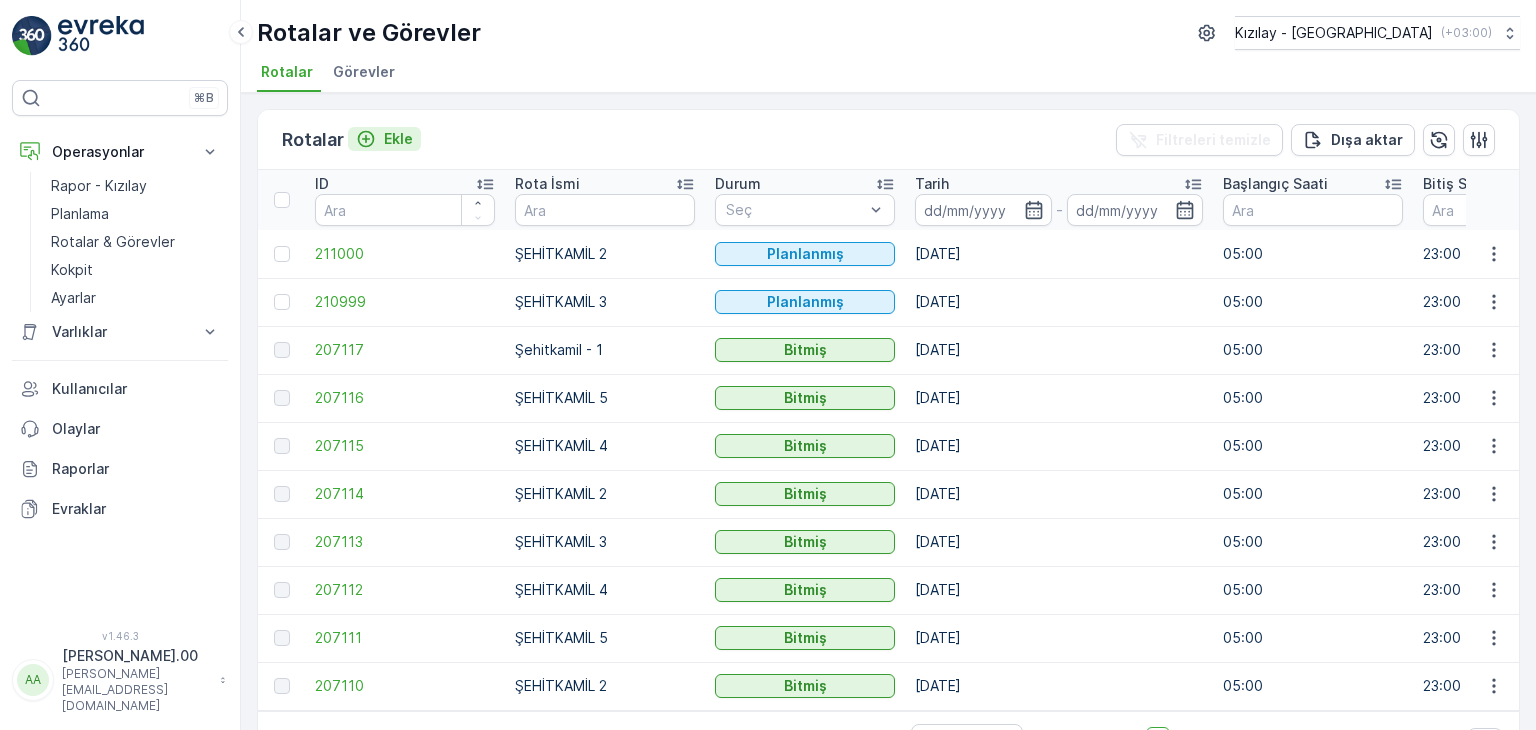 click on "Ekle" at bounding box center (398, 139) 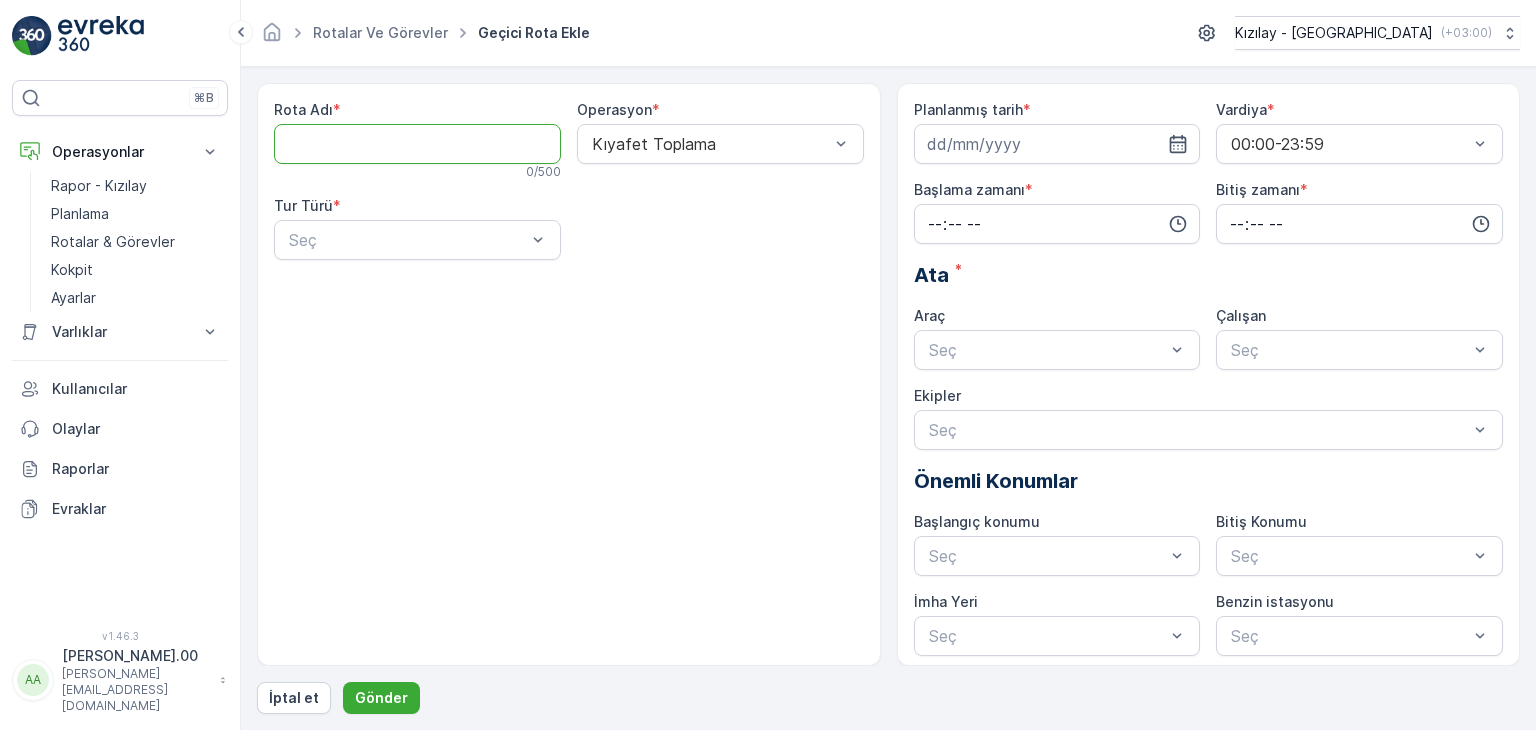 click on "Rota Adı" at bounding box center [417, 144] 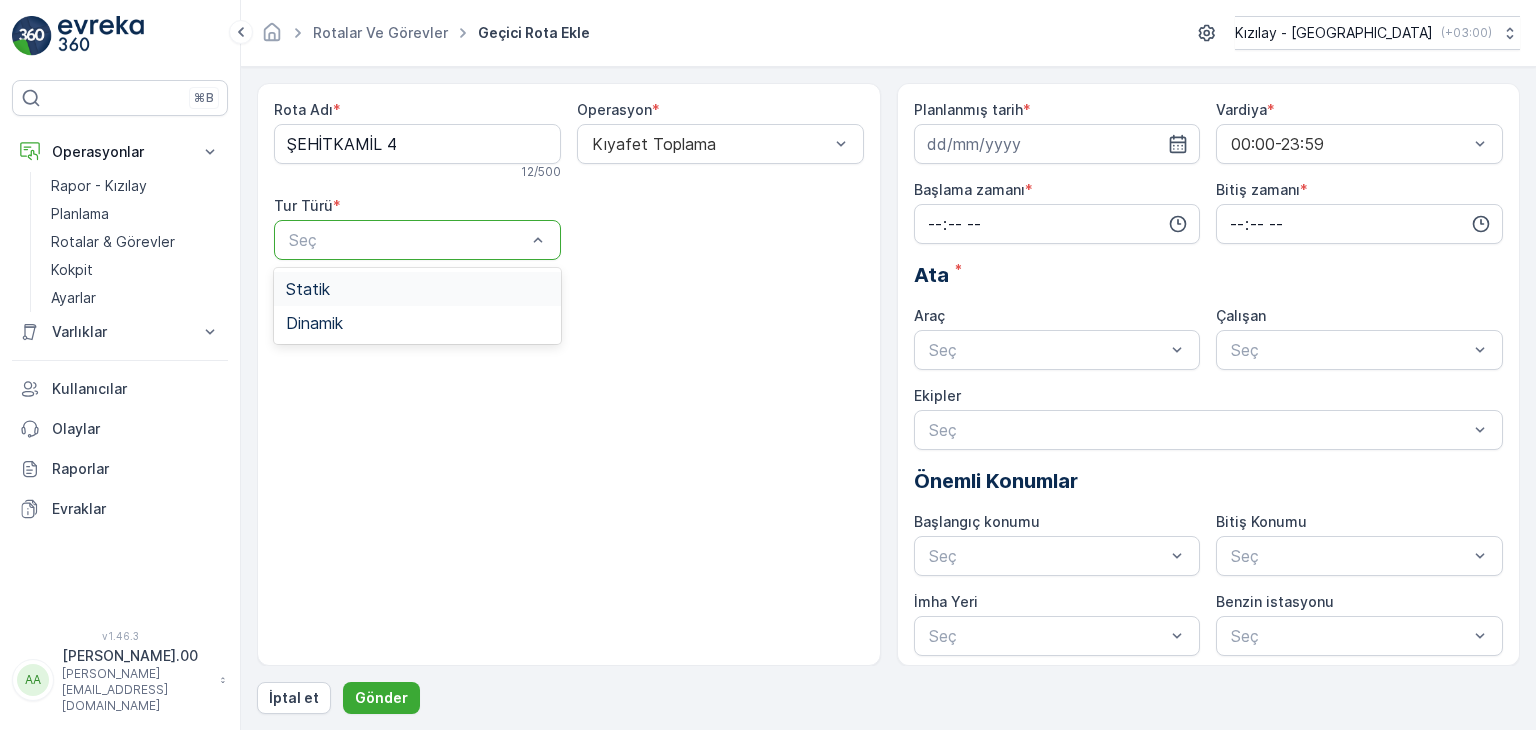 click at bounding box center (407, 240) 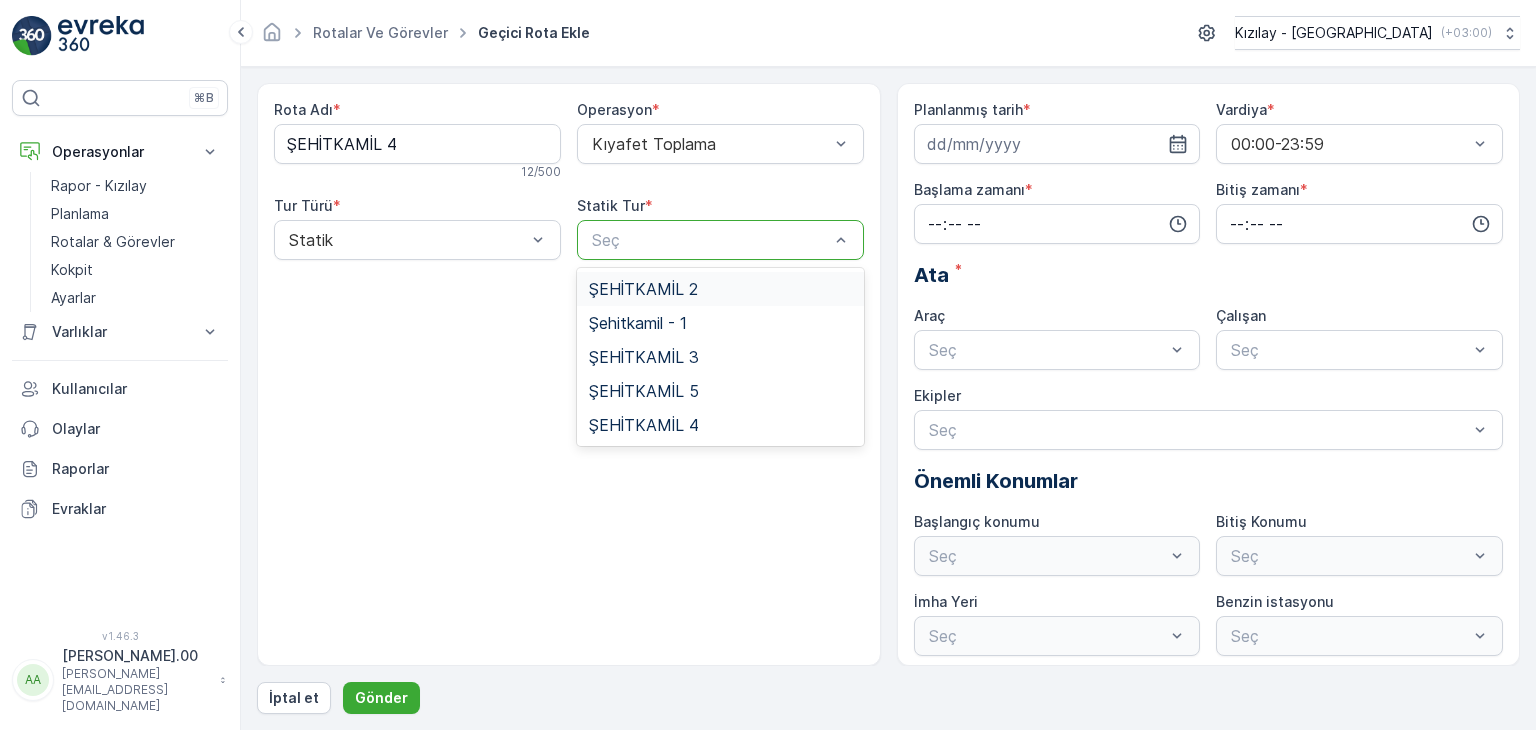 click at bounding box center (710, 240) 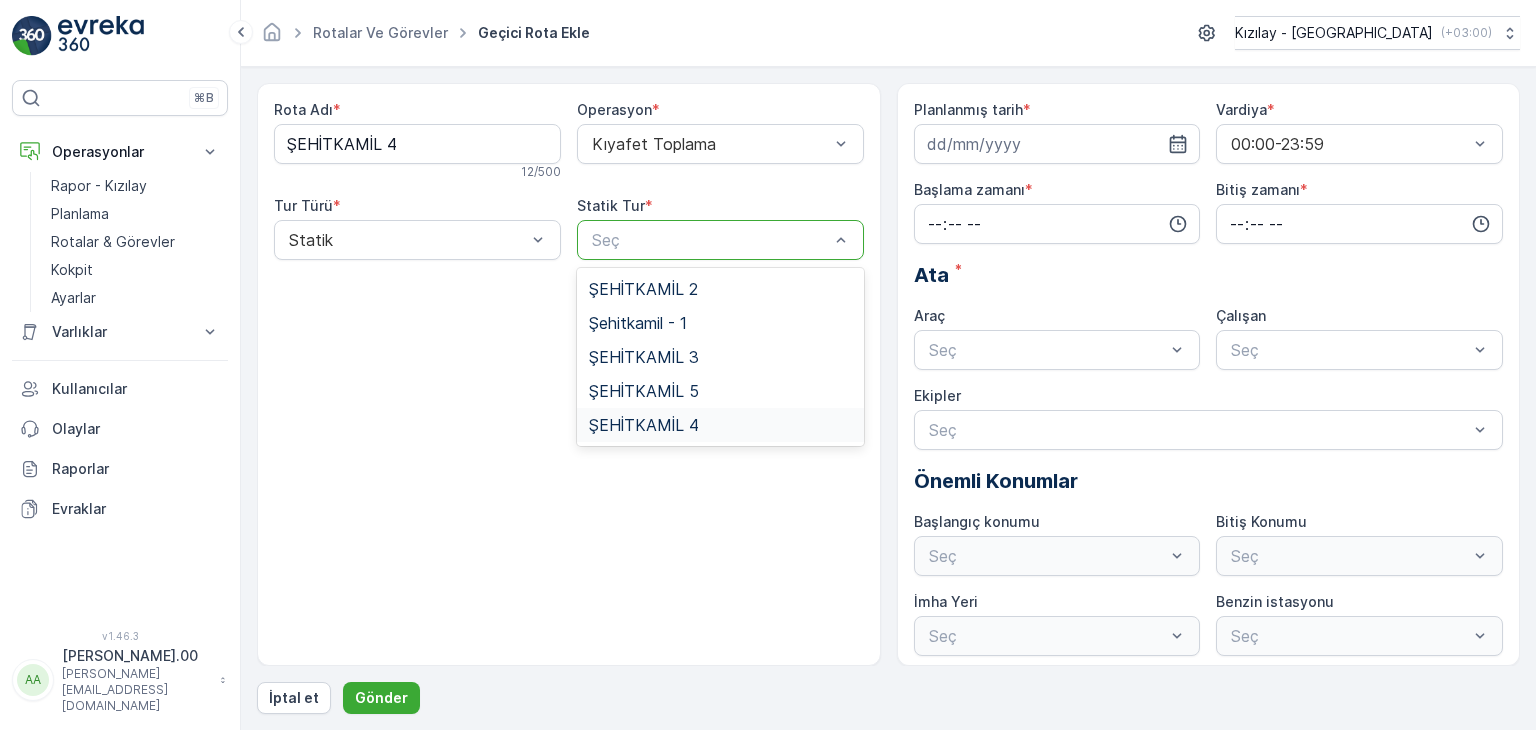 click on "ŞEHİTKAMİL 4" at bounding box center (720, 425) 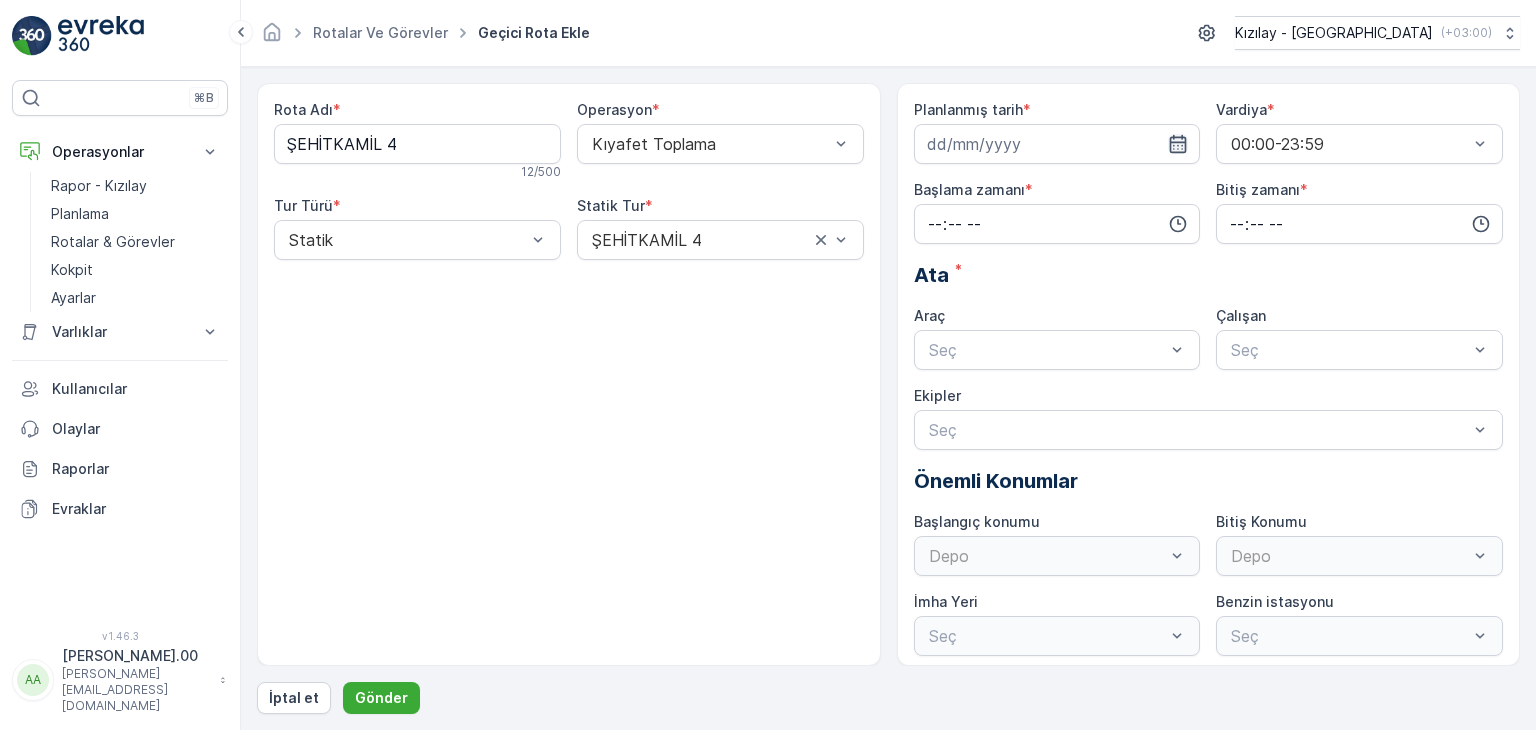 click 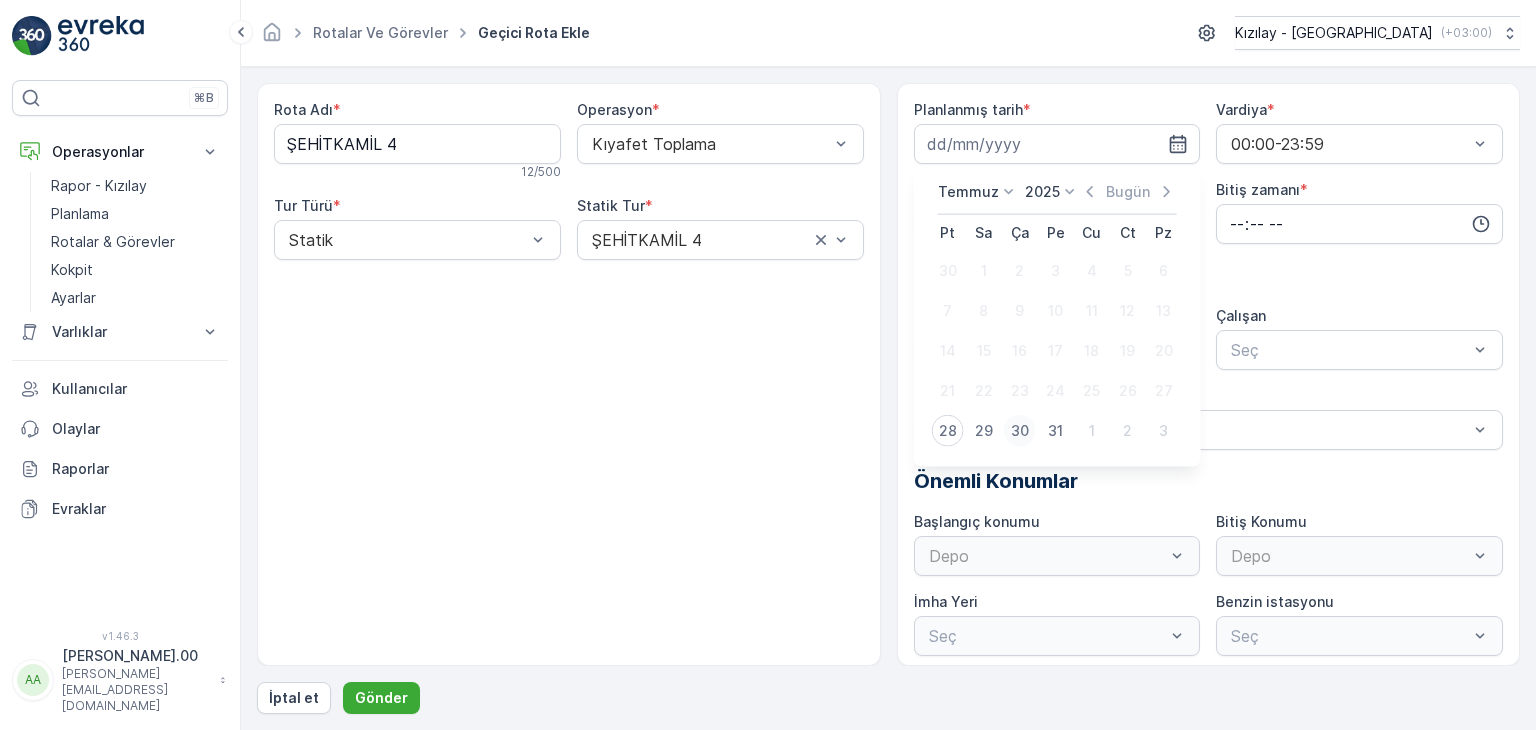 click on "30" at bounding box center (1020, 431) 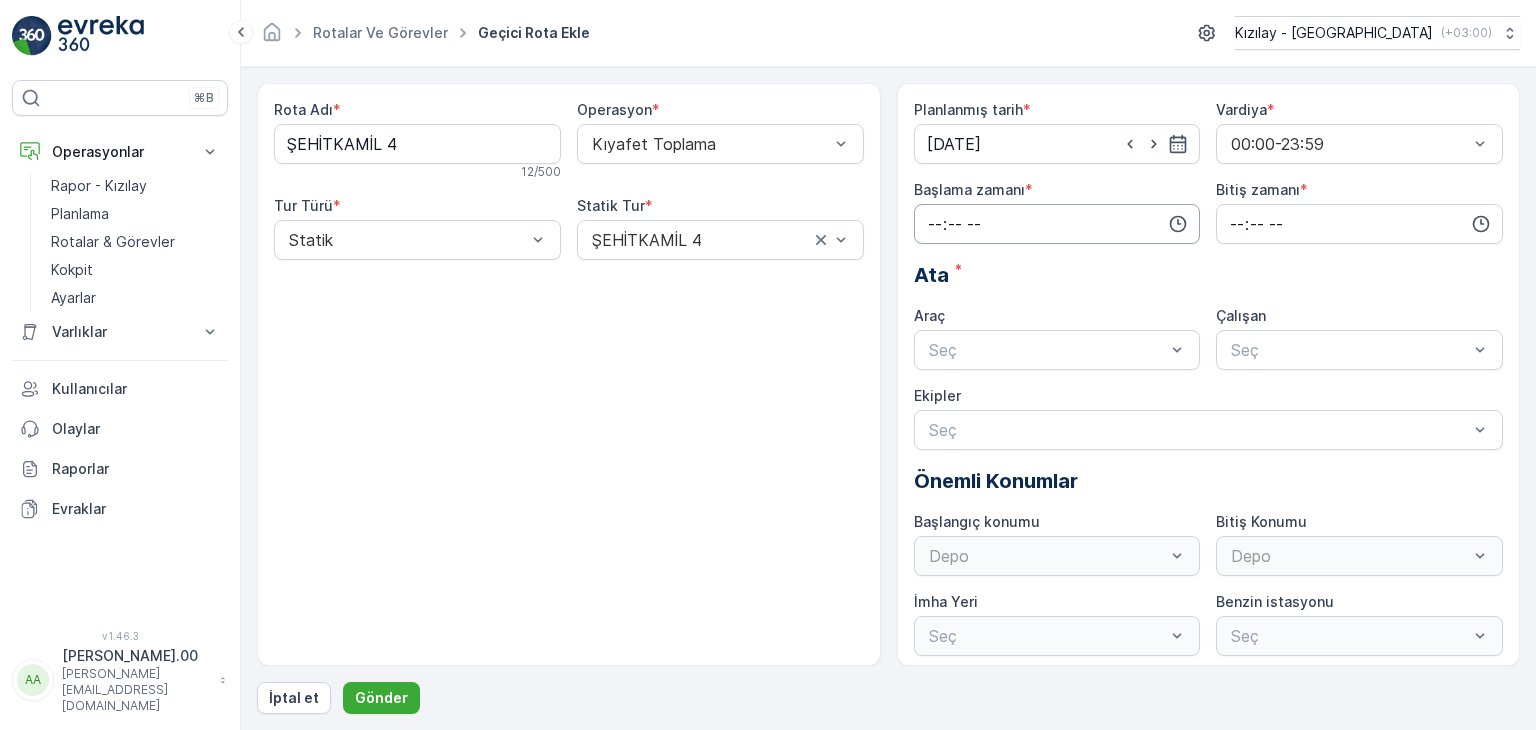 click at bounding box center [1057, 224] 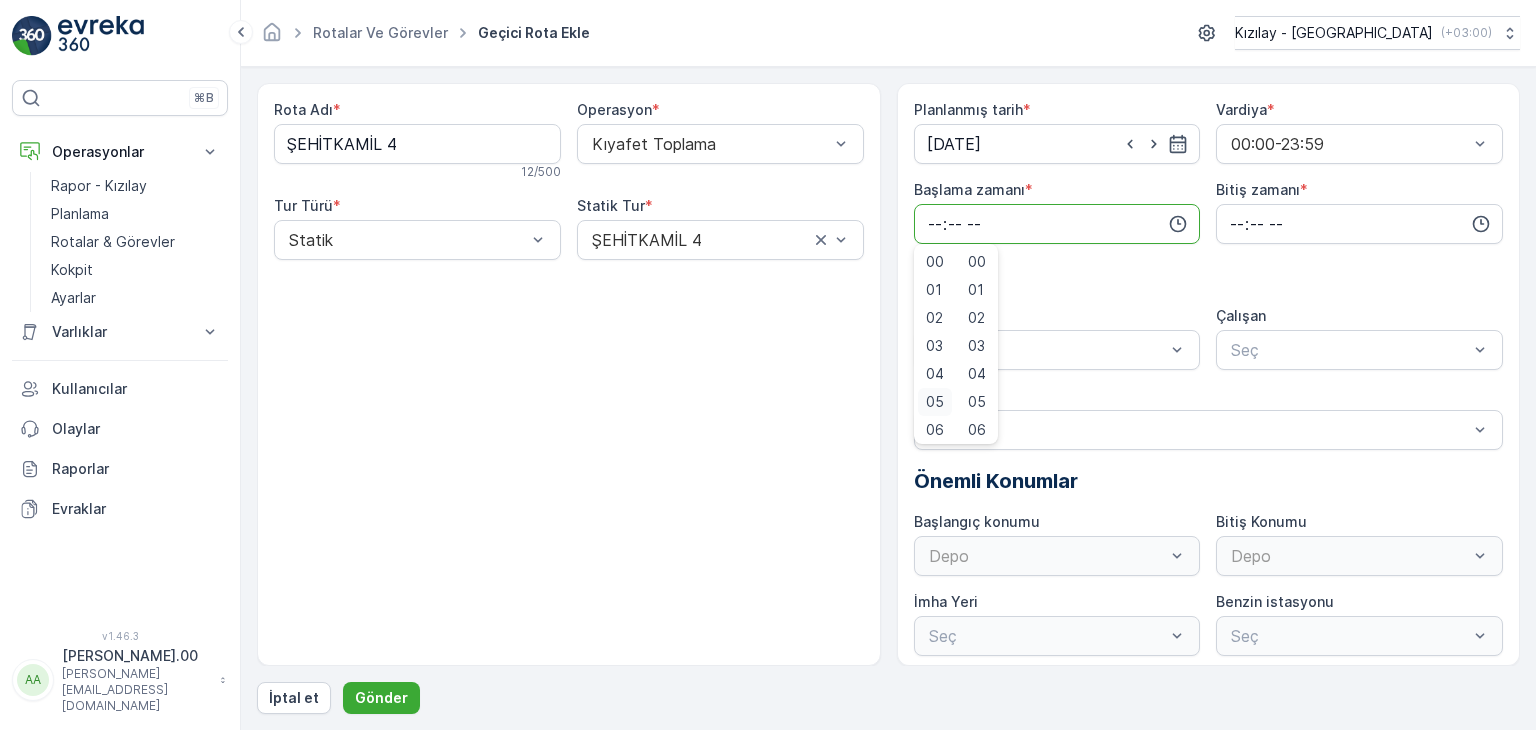 click on "05" at bounding box center [935, 402] 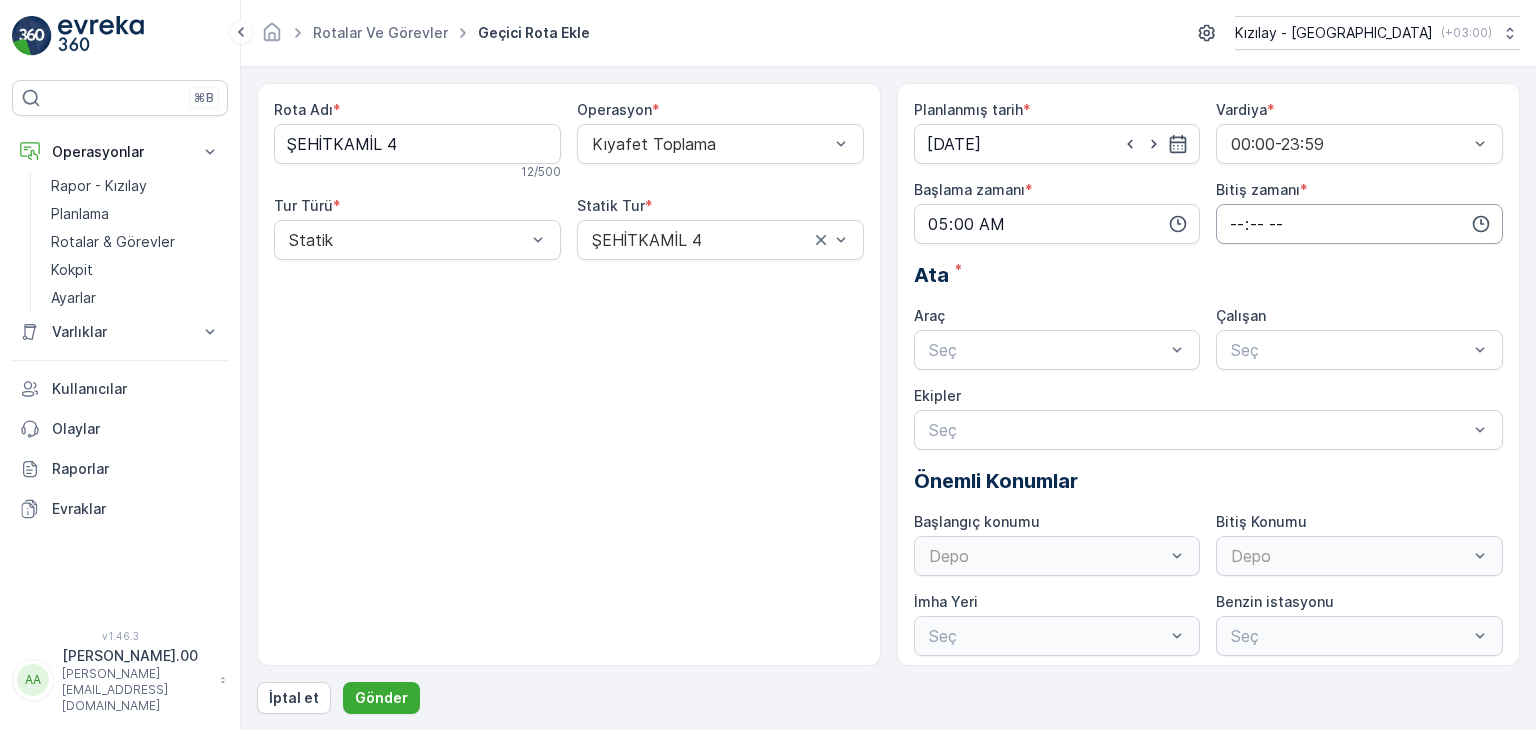 click at bounding box center (1359, 224) 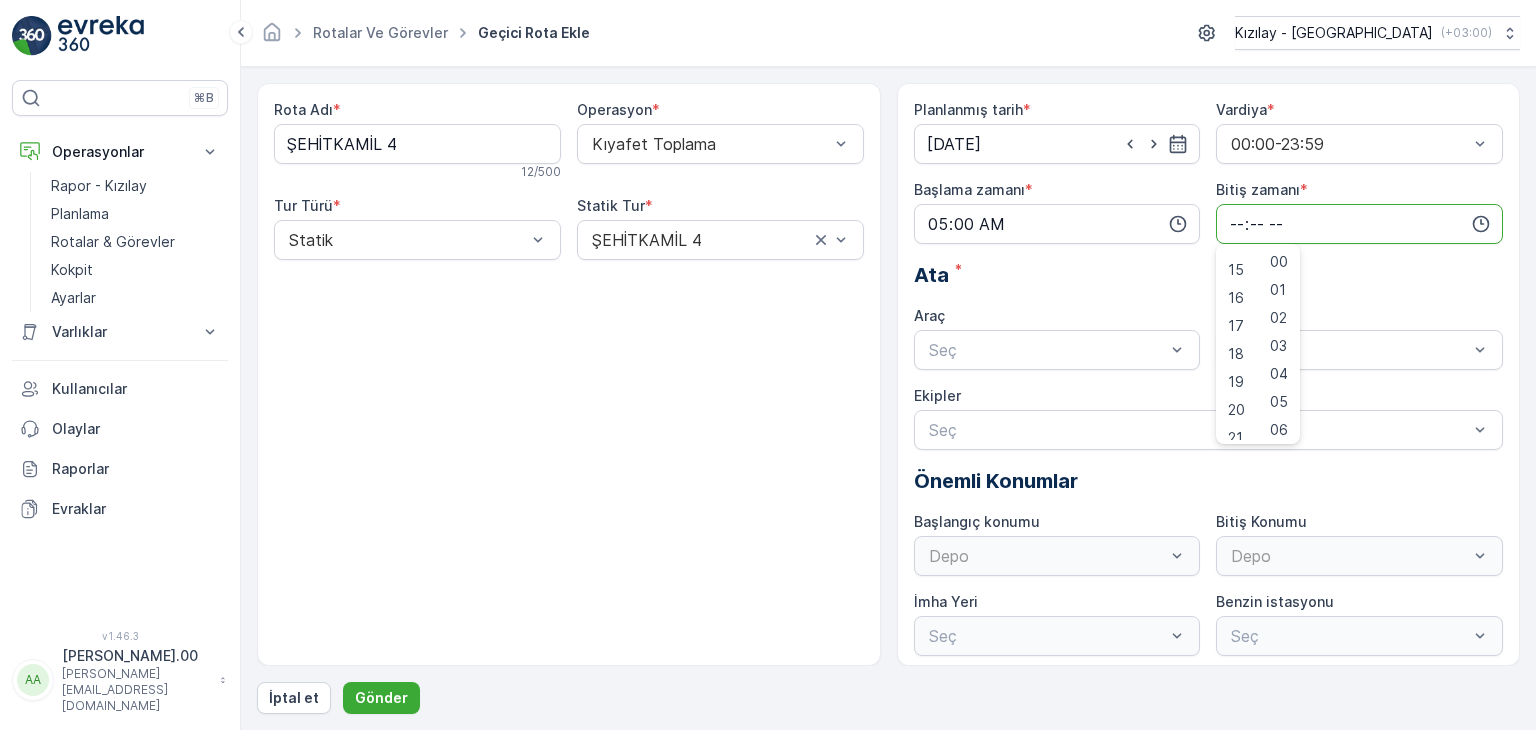 scroll, scrollTop: 480, scrollLeft: 0, axis: vertical 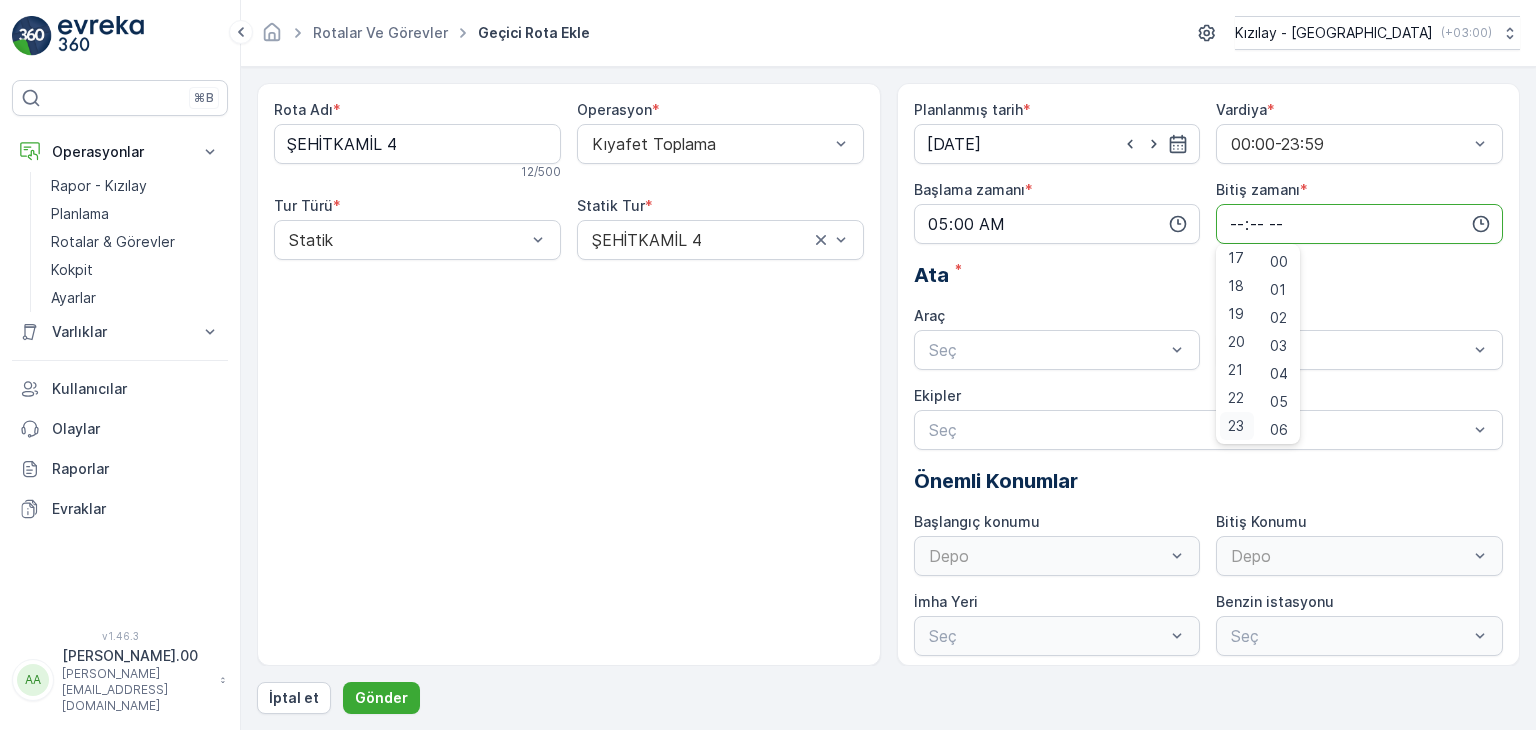 drag, startPoint x: 1253, startPoint y: 431, endPoint x: 1239, endPoint y: 425, distance: 15.231546 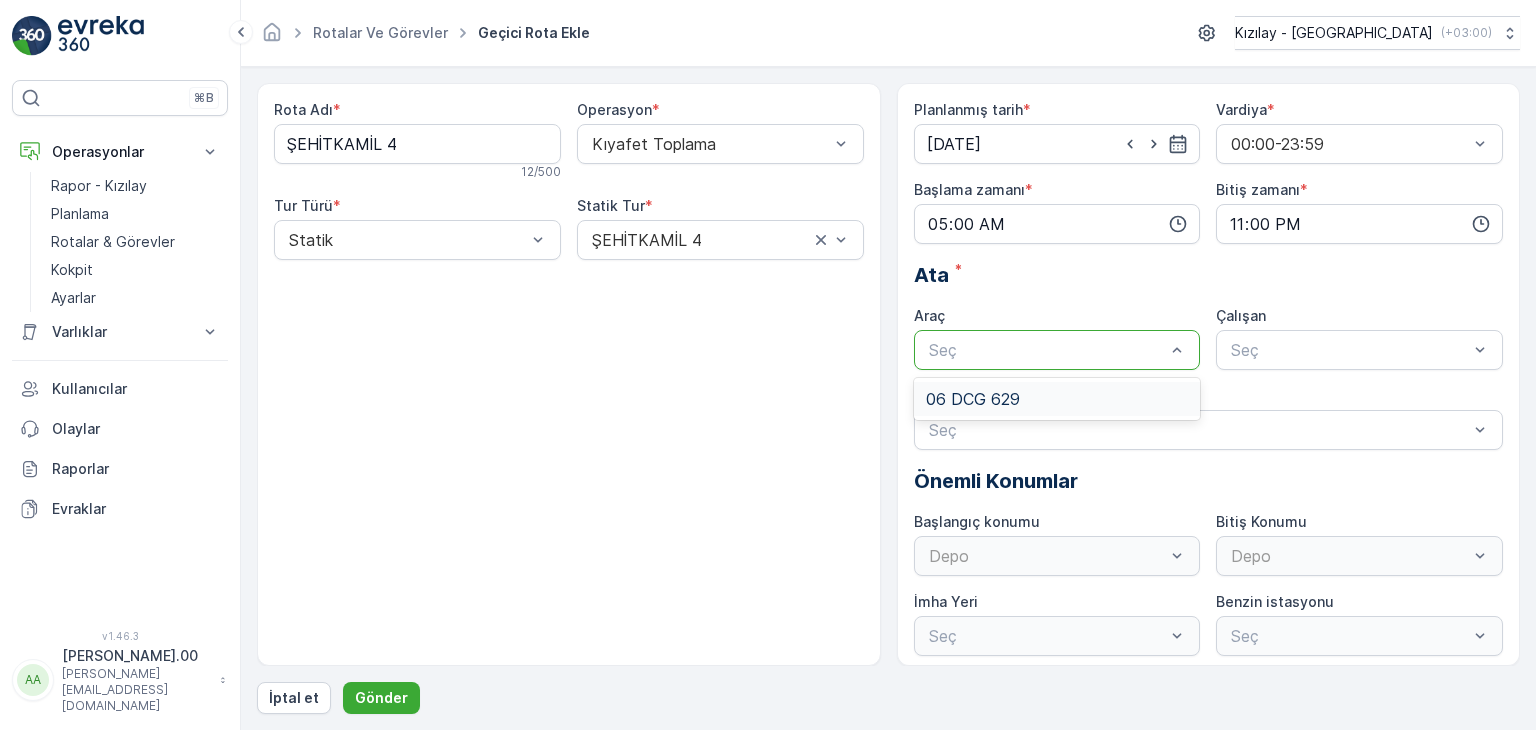 drag, startPoint x: 1142, startPoint y: 357, endPoint x: 1139, endPoint y: 401, distance: 44.102154 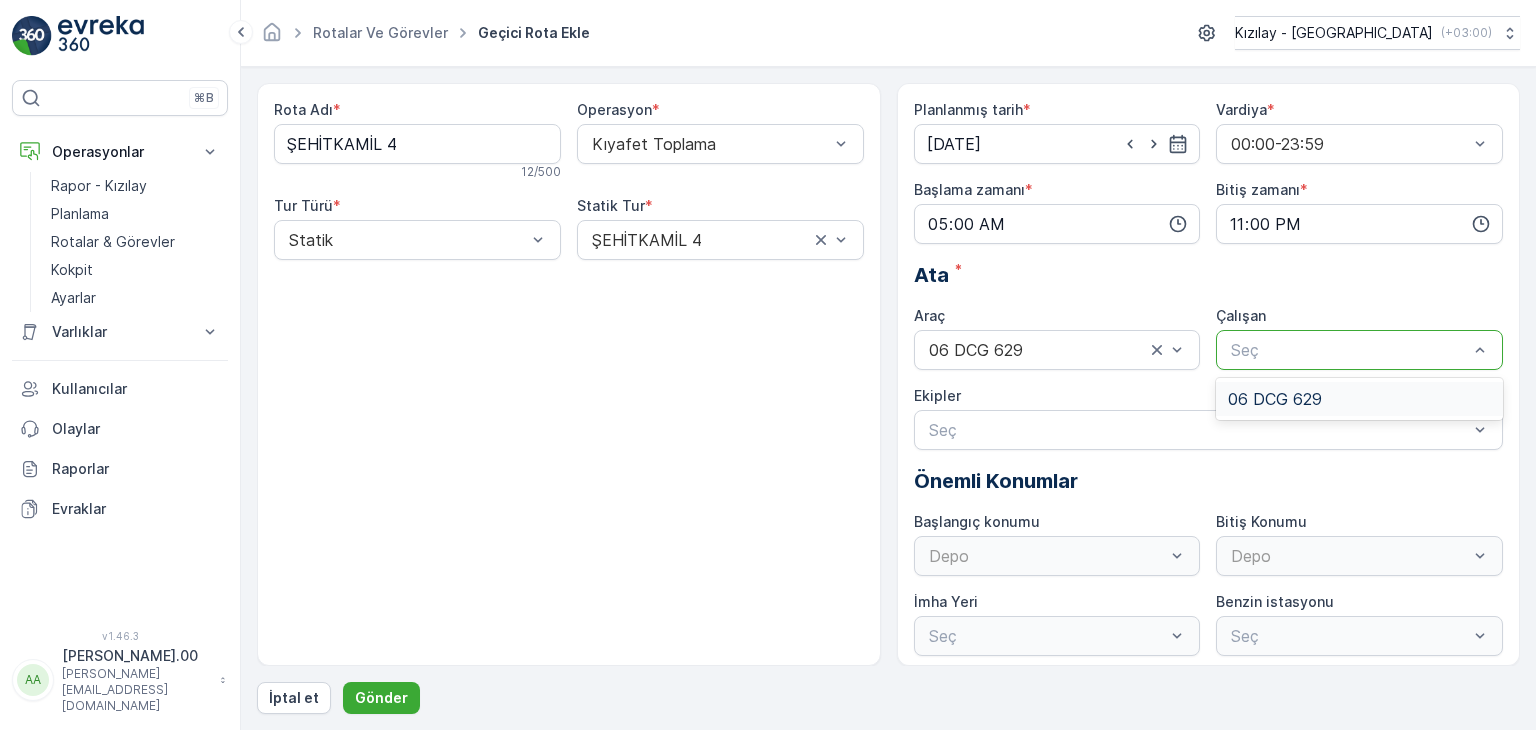 click at bounding box center [1349, 350] 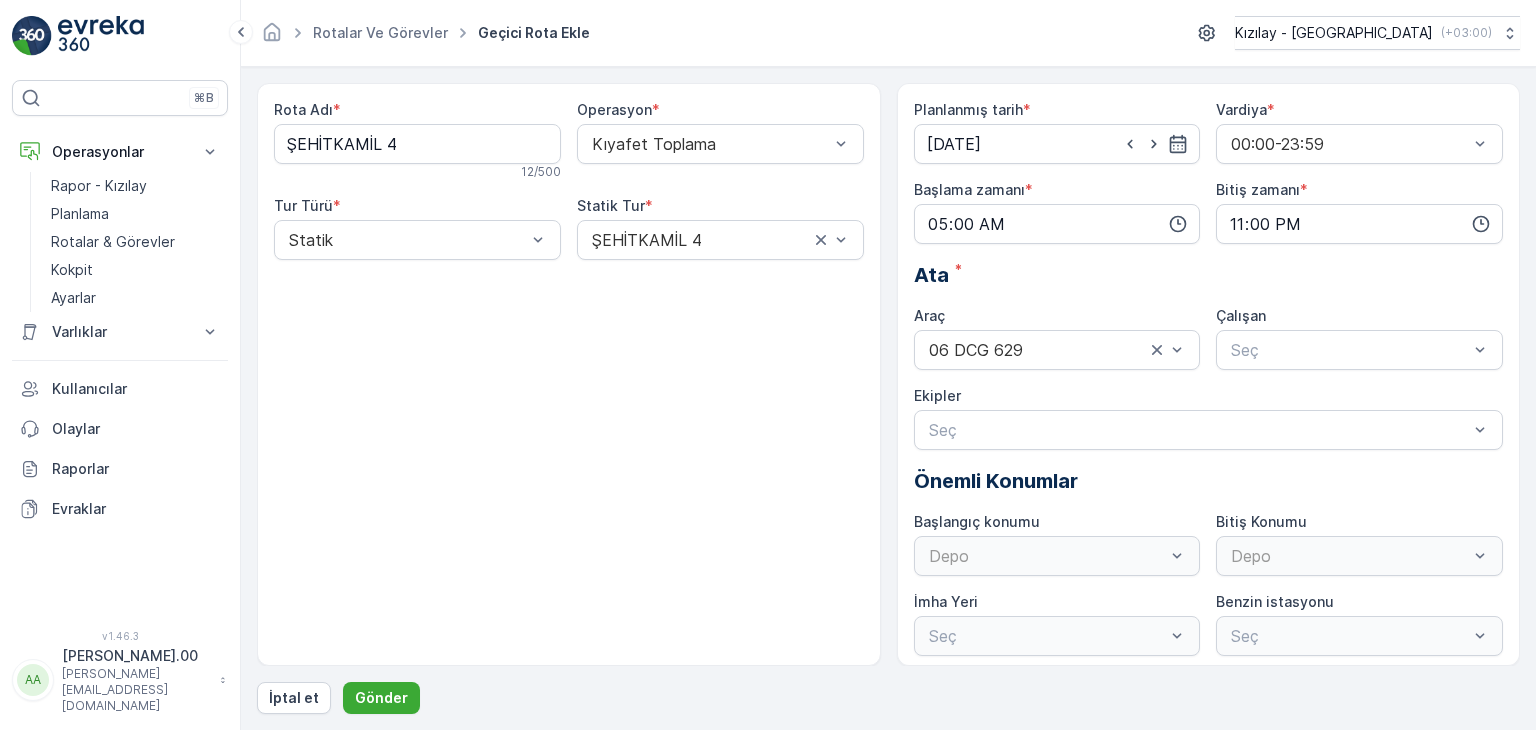 click on "Planlanmış tarih * [DATE] Vardiya * 00:00-23:59 Başlama zamanı * 05:00 Bitiş zamanı * 23:00 Ata   * Araç 06 DCG 629 Çalışan Seç Ekipler Seç Önemli Konumlar Başlangıç konumu Depo Bitiş Konumu Depo İmha Yeri Seç Benzin istasyonu Seç" at bounding box center [1209, 378] 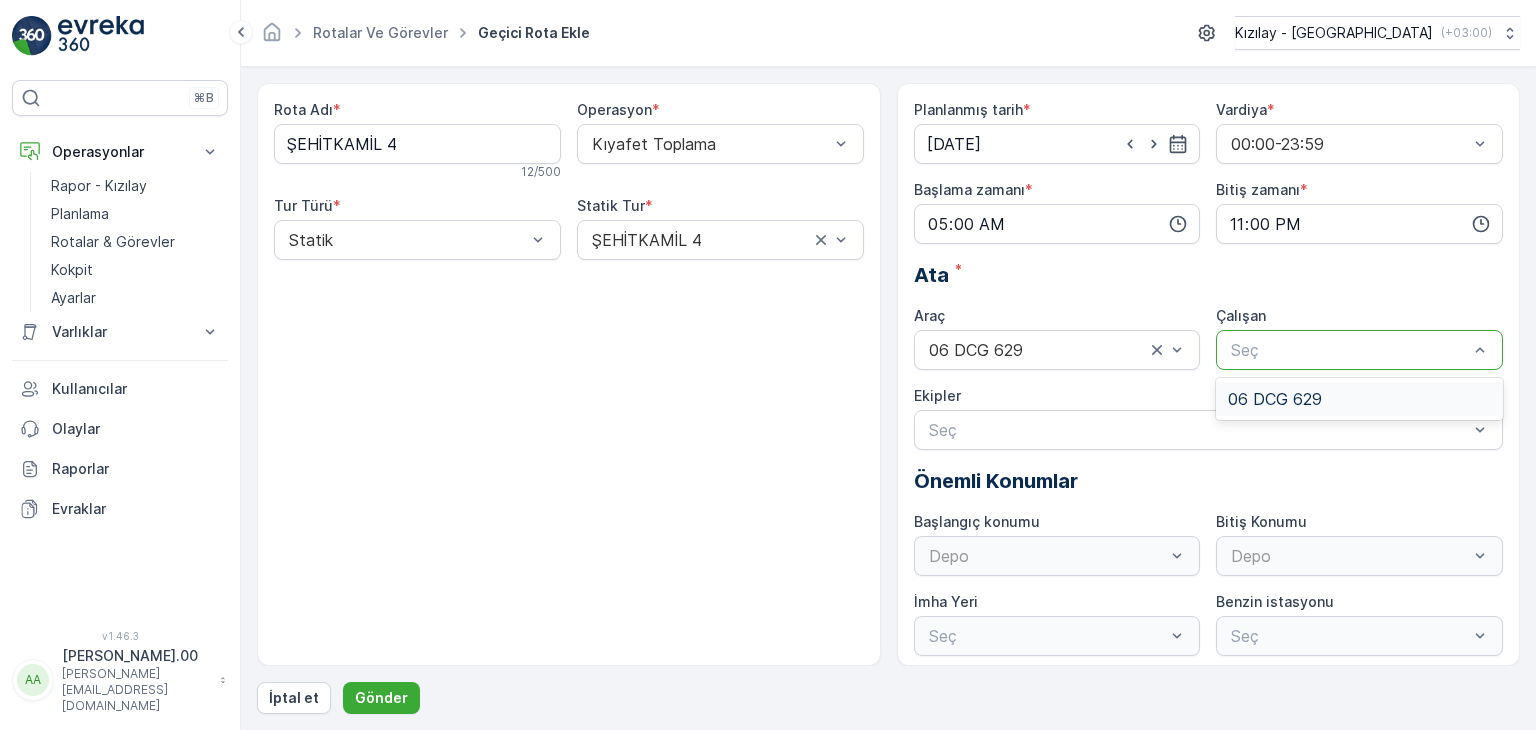 drag, startPoint x: 1276, startPoint y: 343, endPoint x: 1292, endPoint y: 399, distance: 58.24088 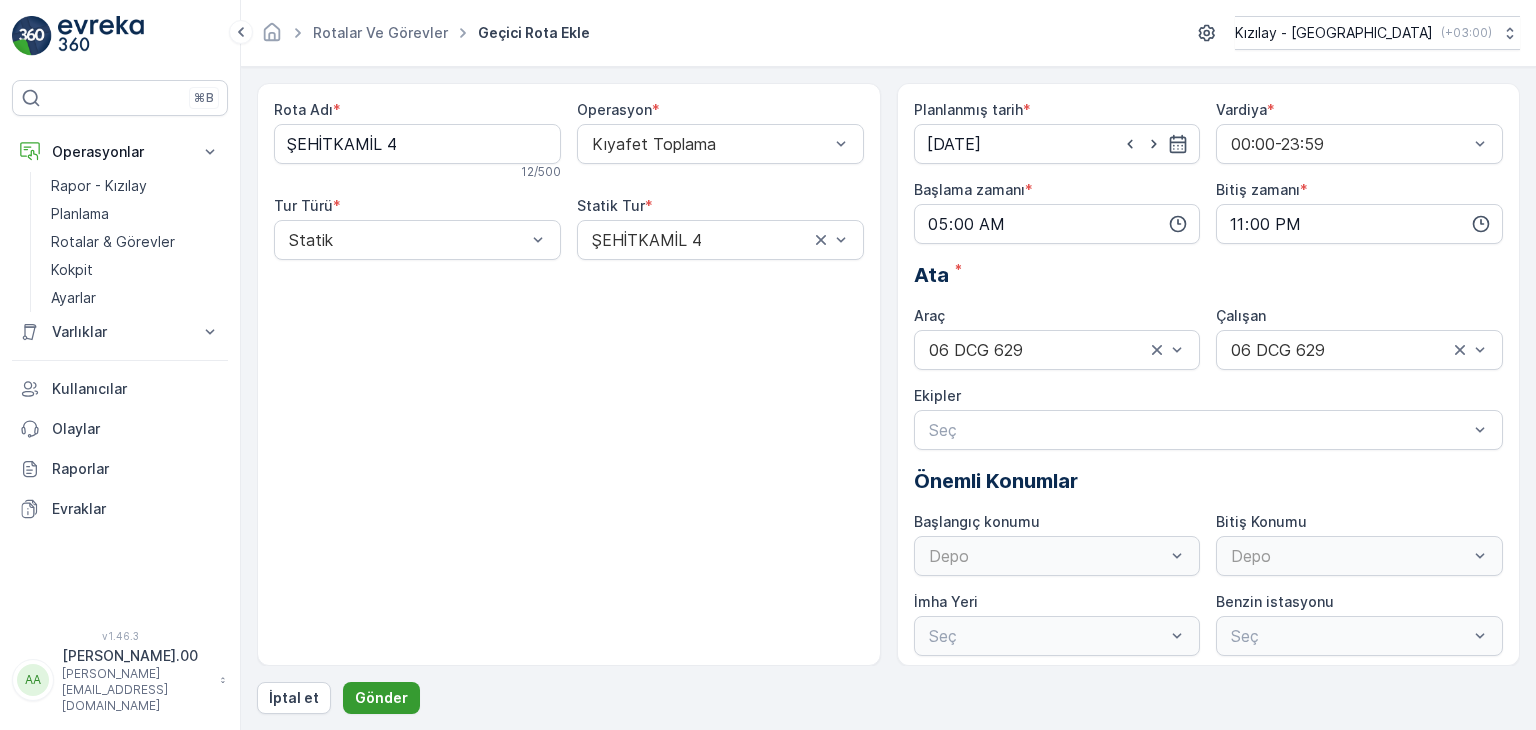 click on "Gönder" at bounding box center [381, 698] 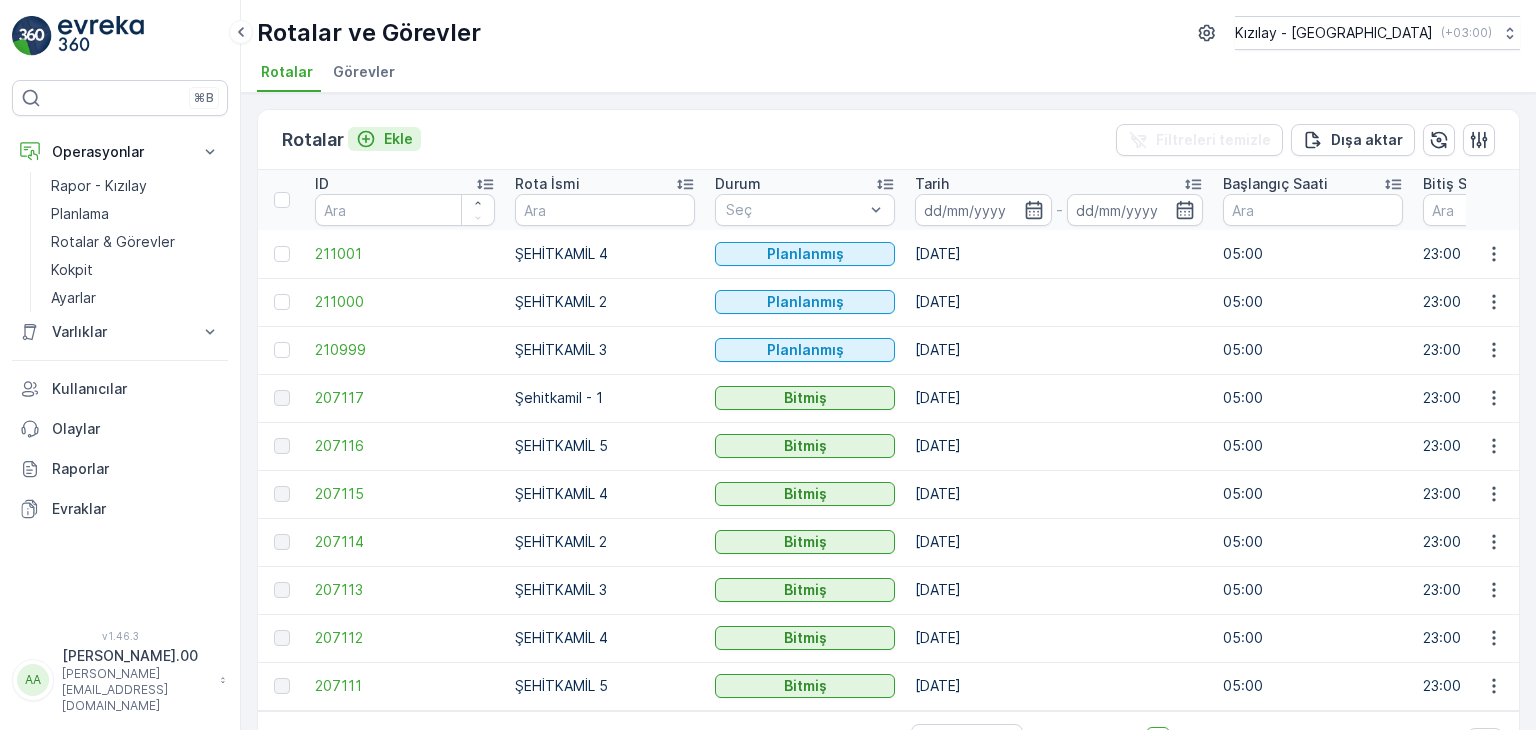click on "Ekle" at bounding box center (398, 139) 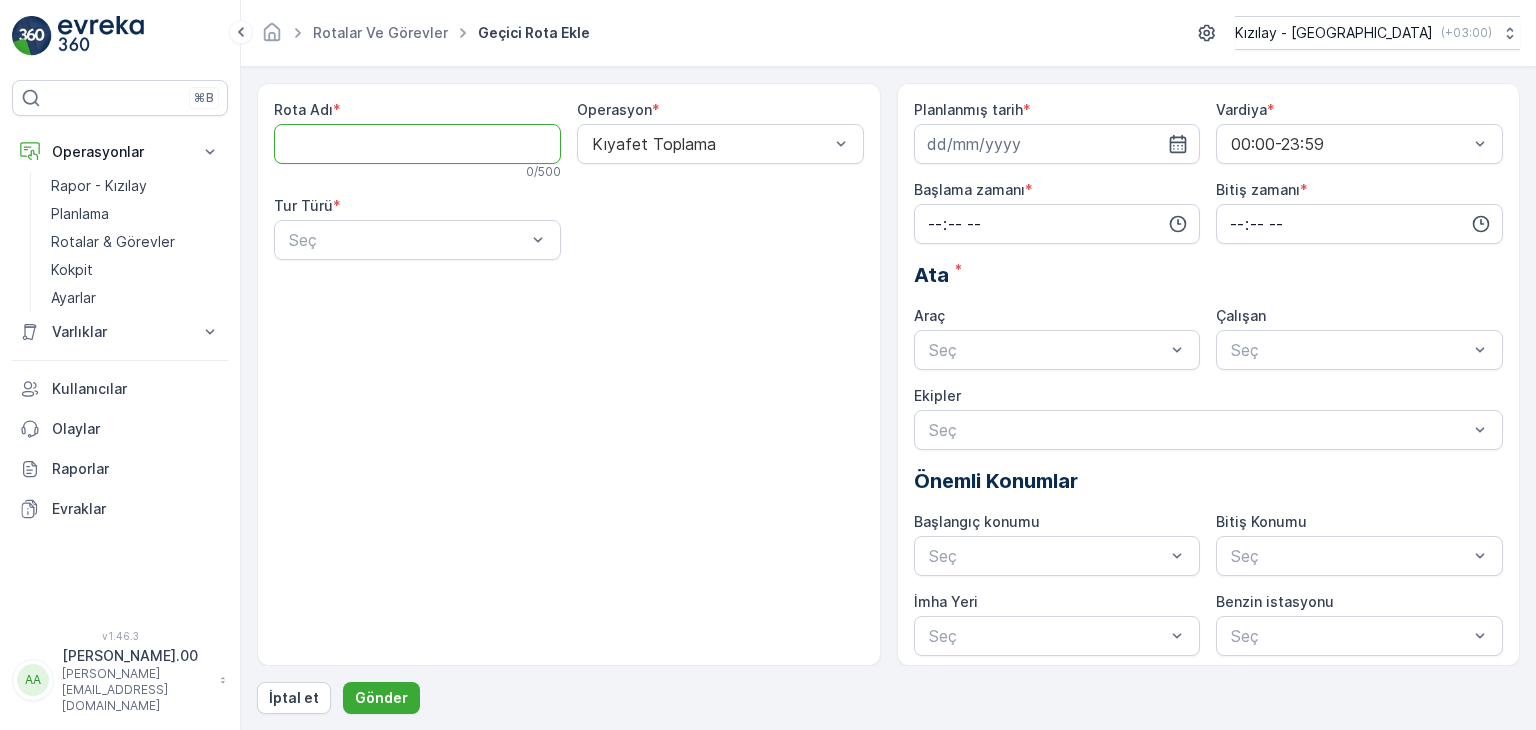 click on "Rota Adı" at bounding box center [417, 144] 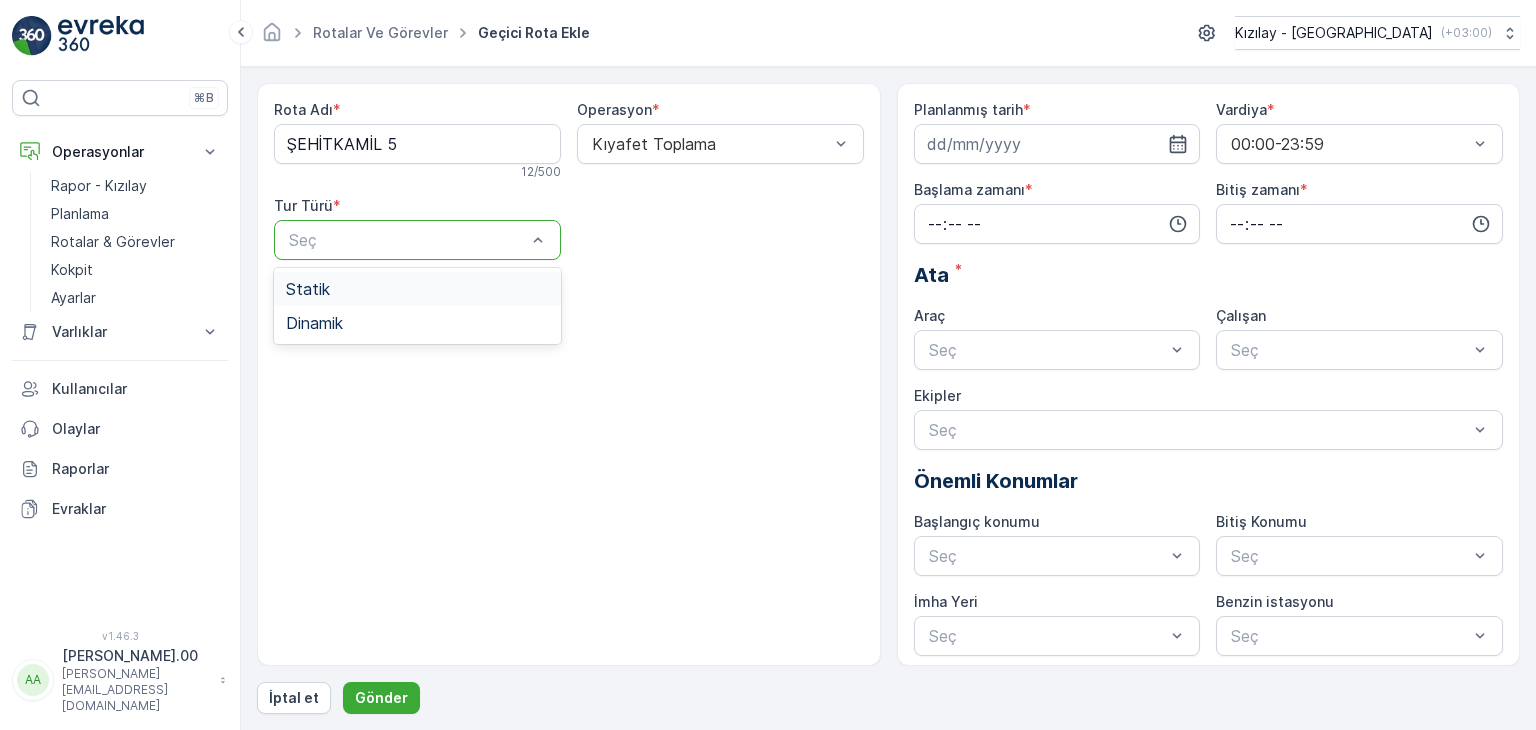 click at bounding box center (407, 240) 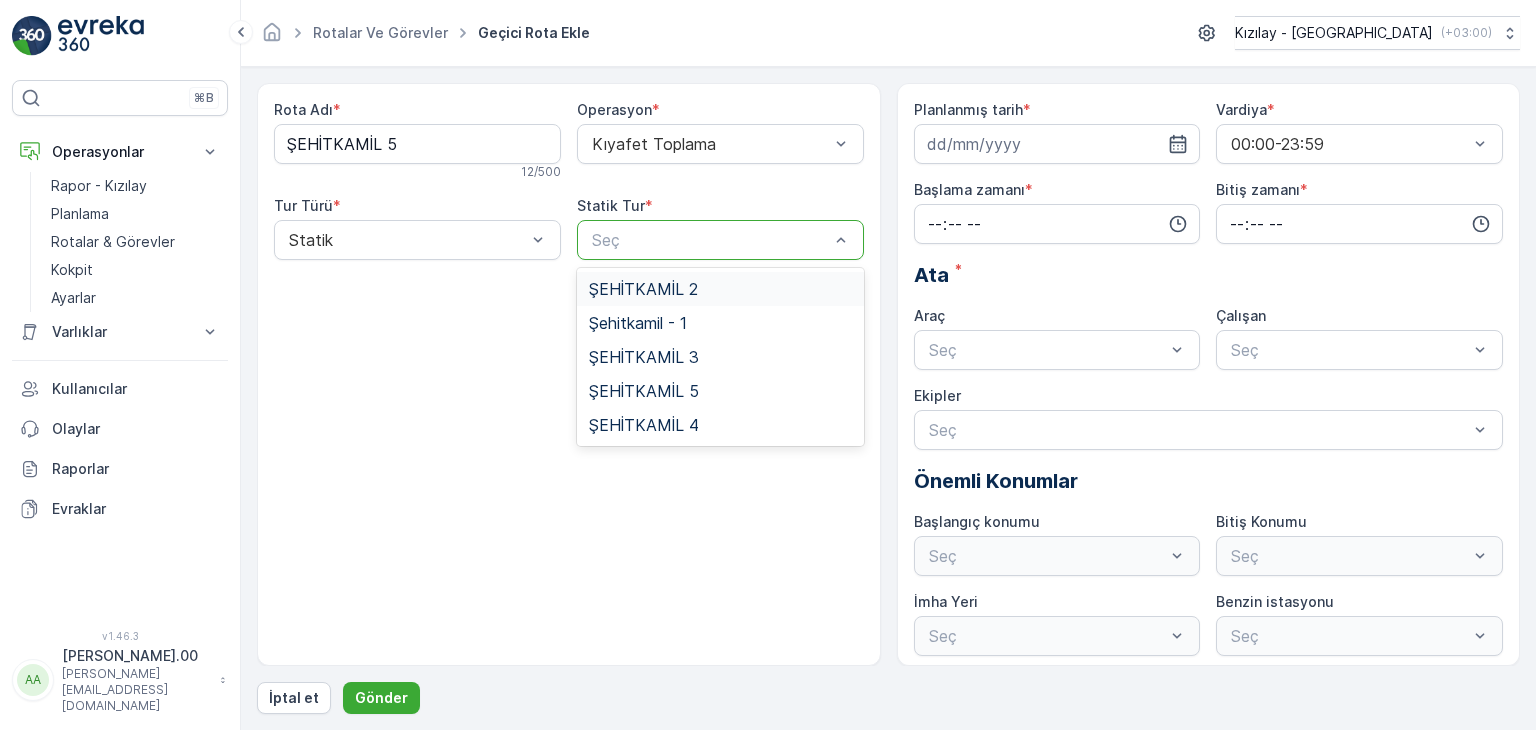 click on "Seç" at bounding box center [720, 240] 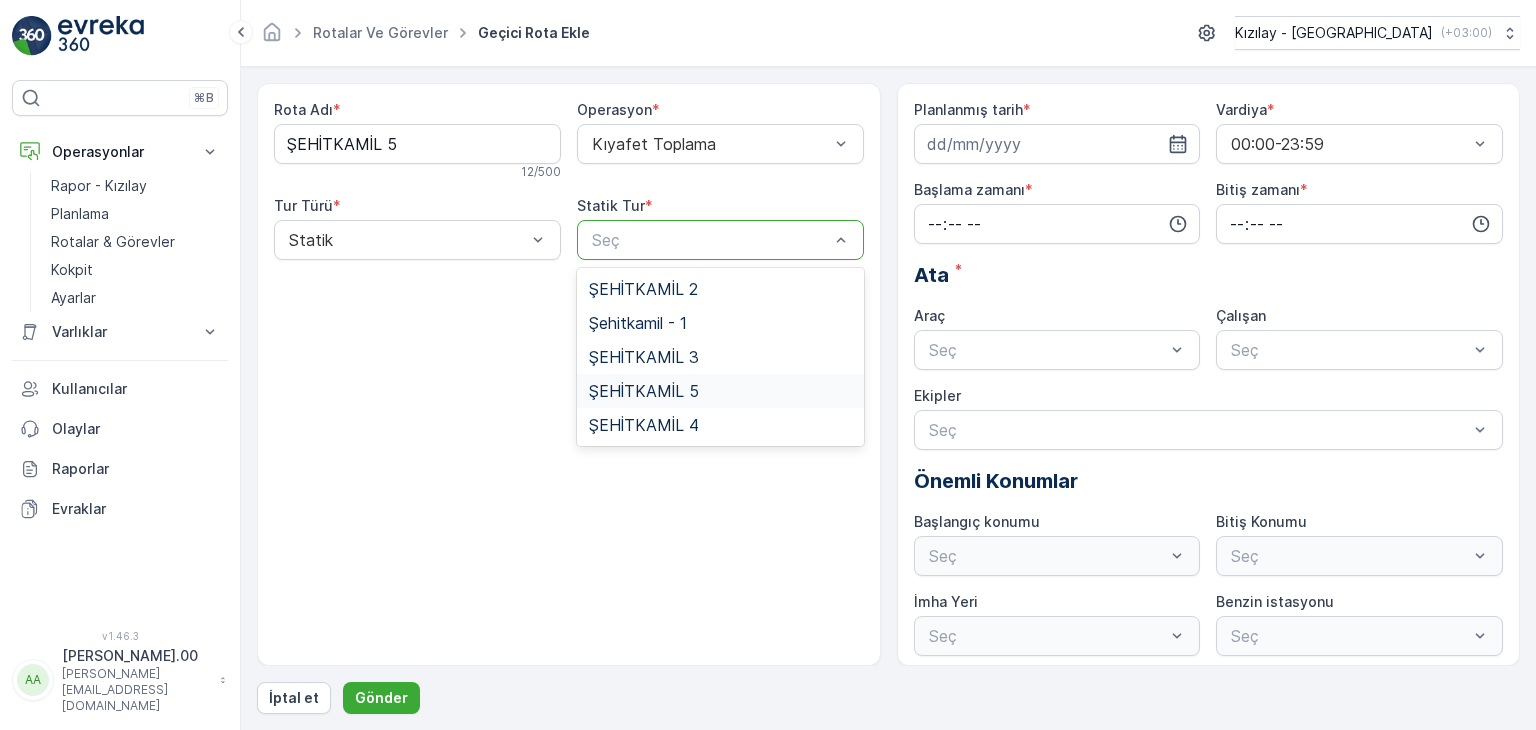 click on "ŞEHİTKAMİL 5" at bounding box center (720, 391) 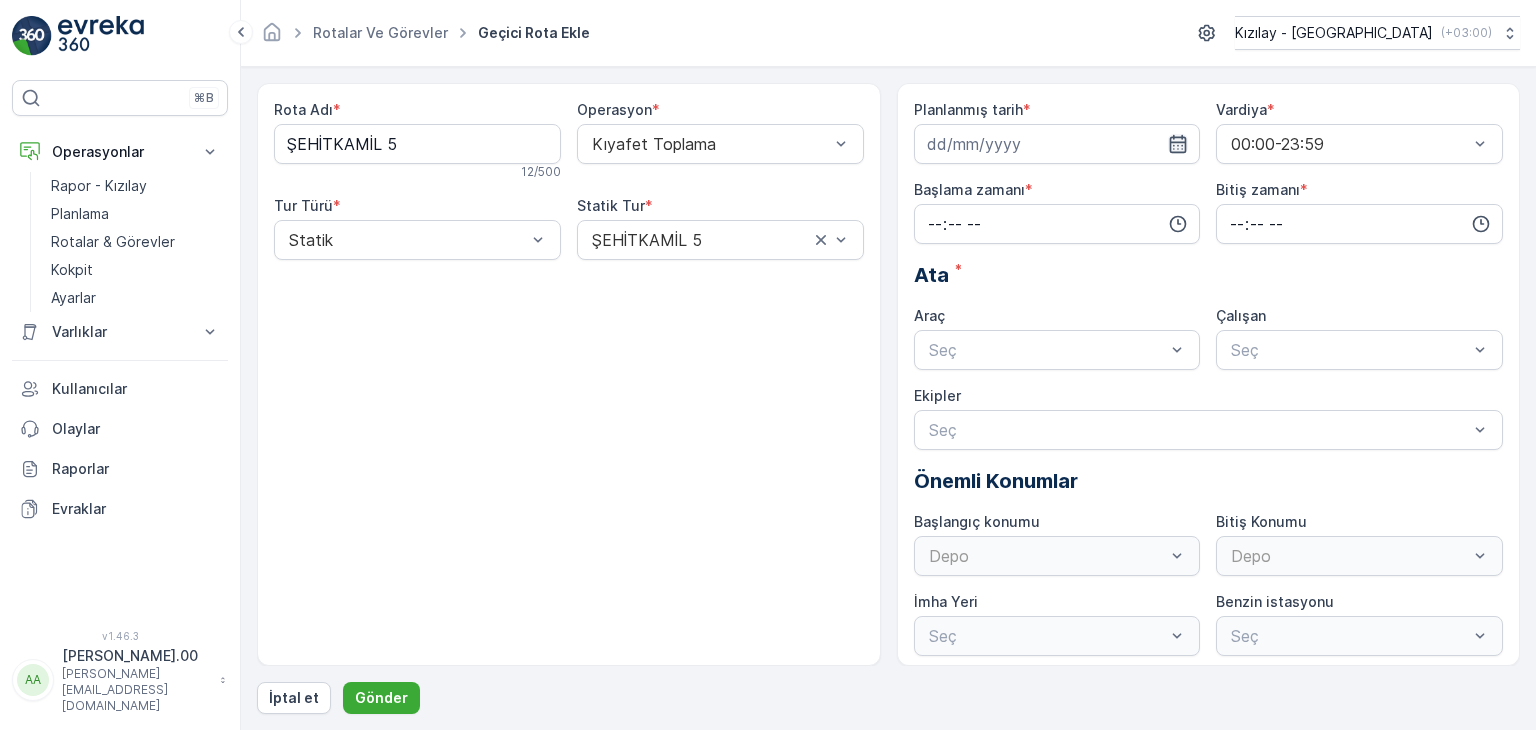 click 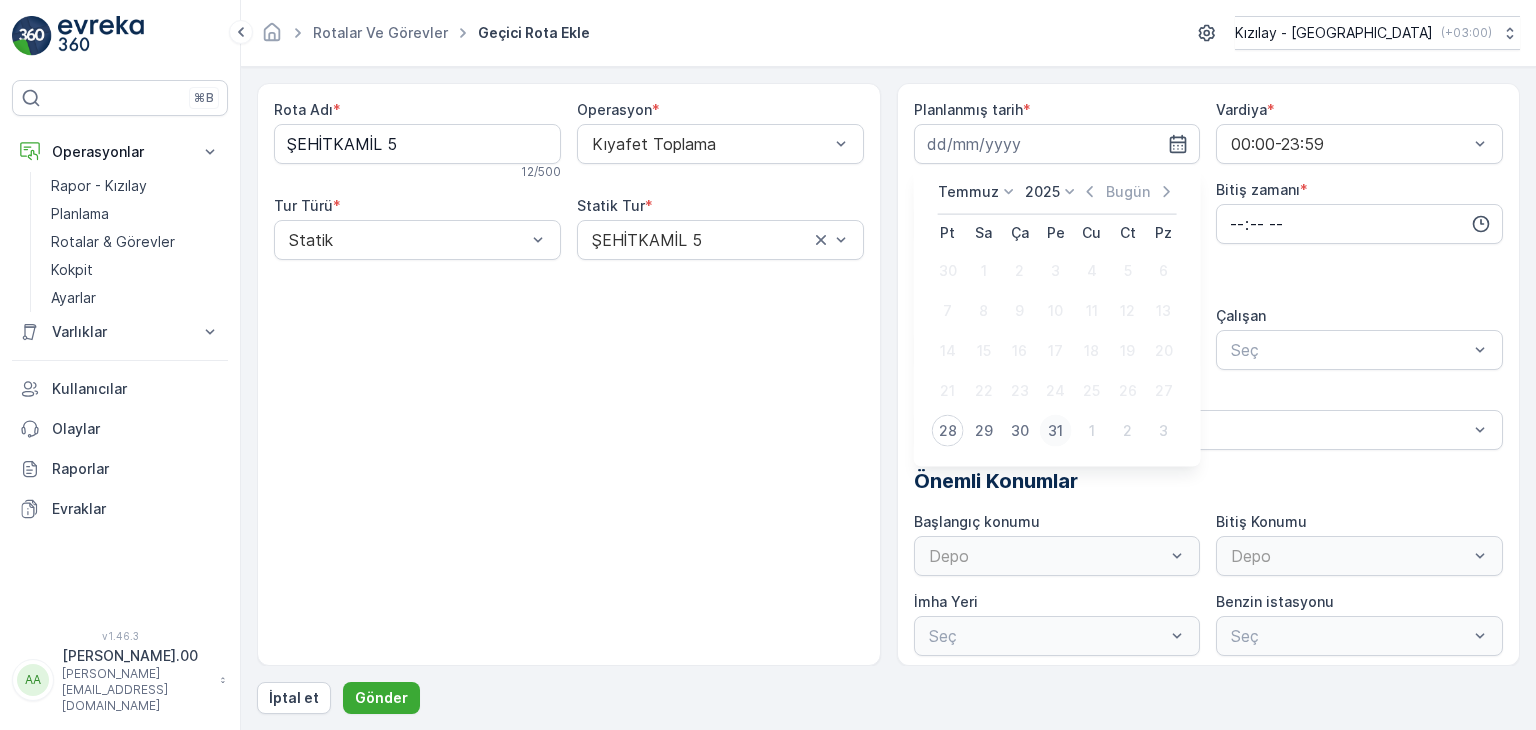 click on "31" at bounding box center (1056, 431) 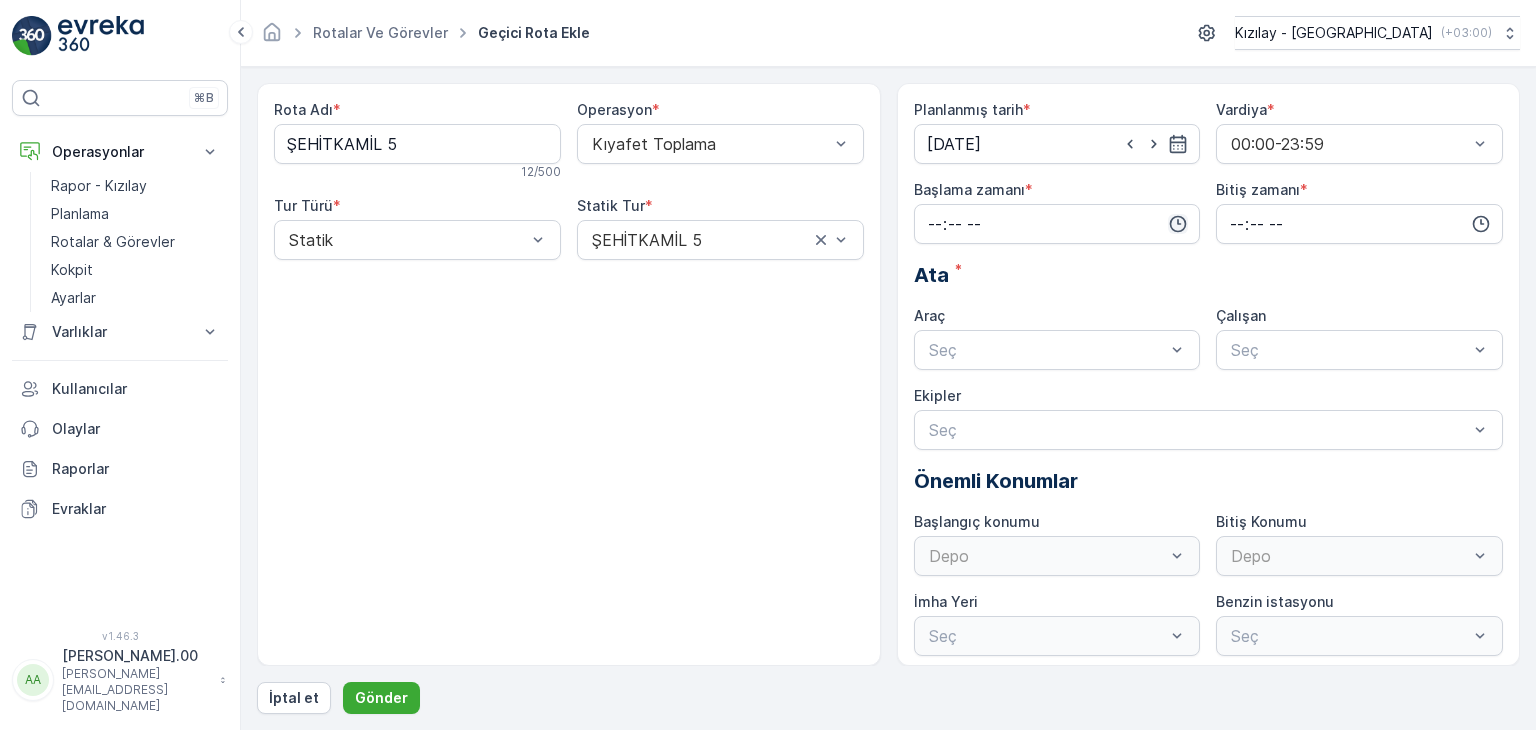 click 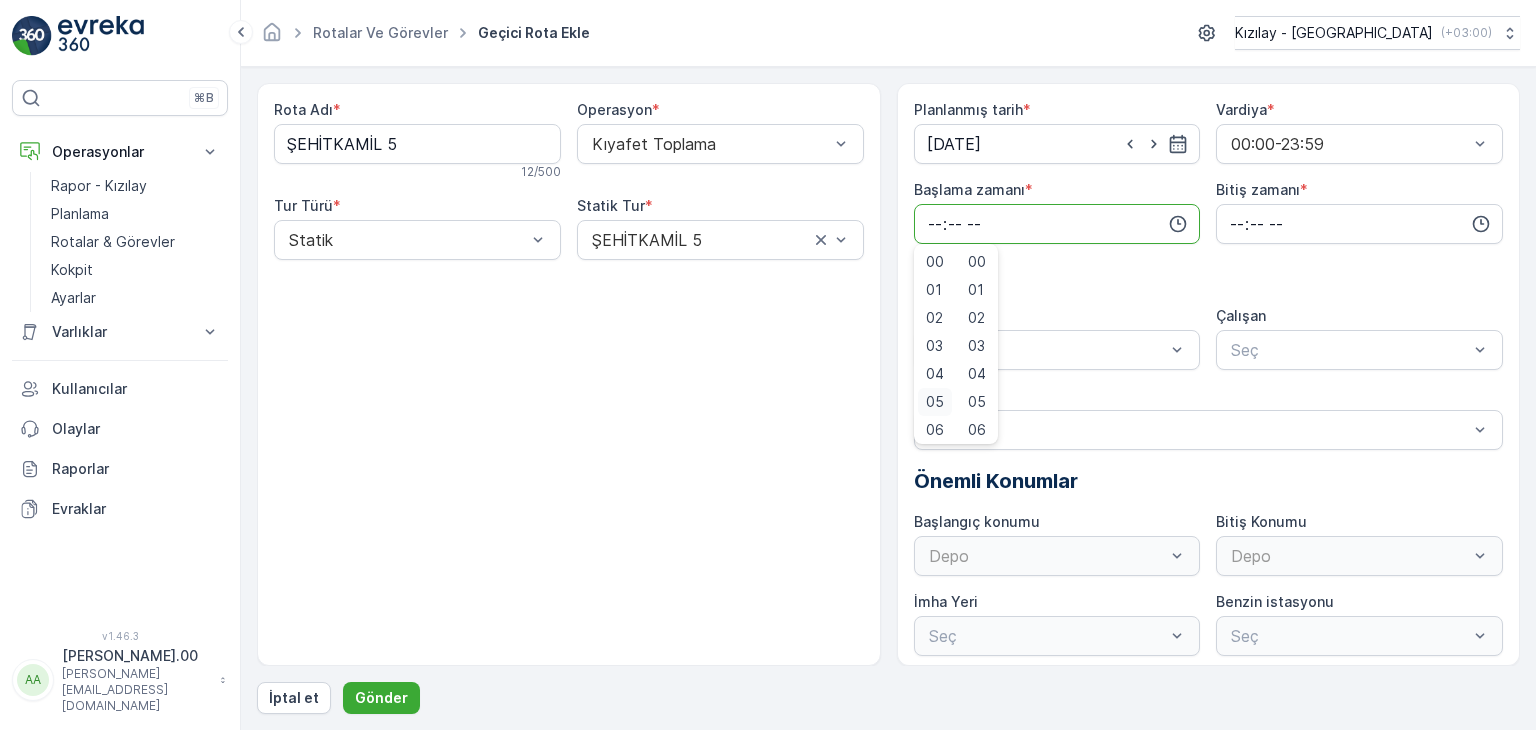click on "05" at bounding box center [935, 402] 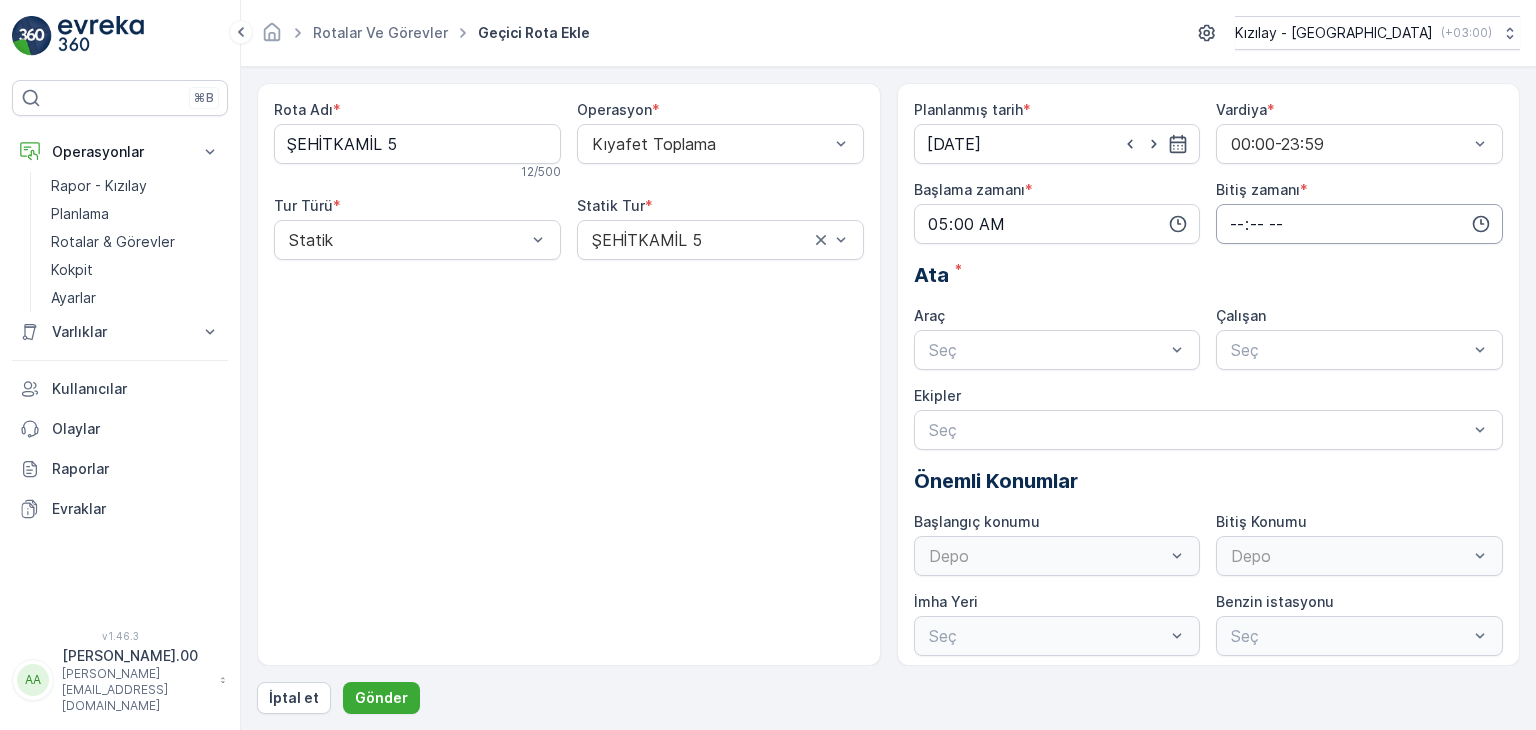 click at bounding box center [1359, 224] 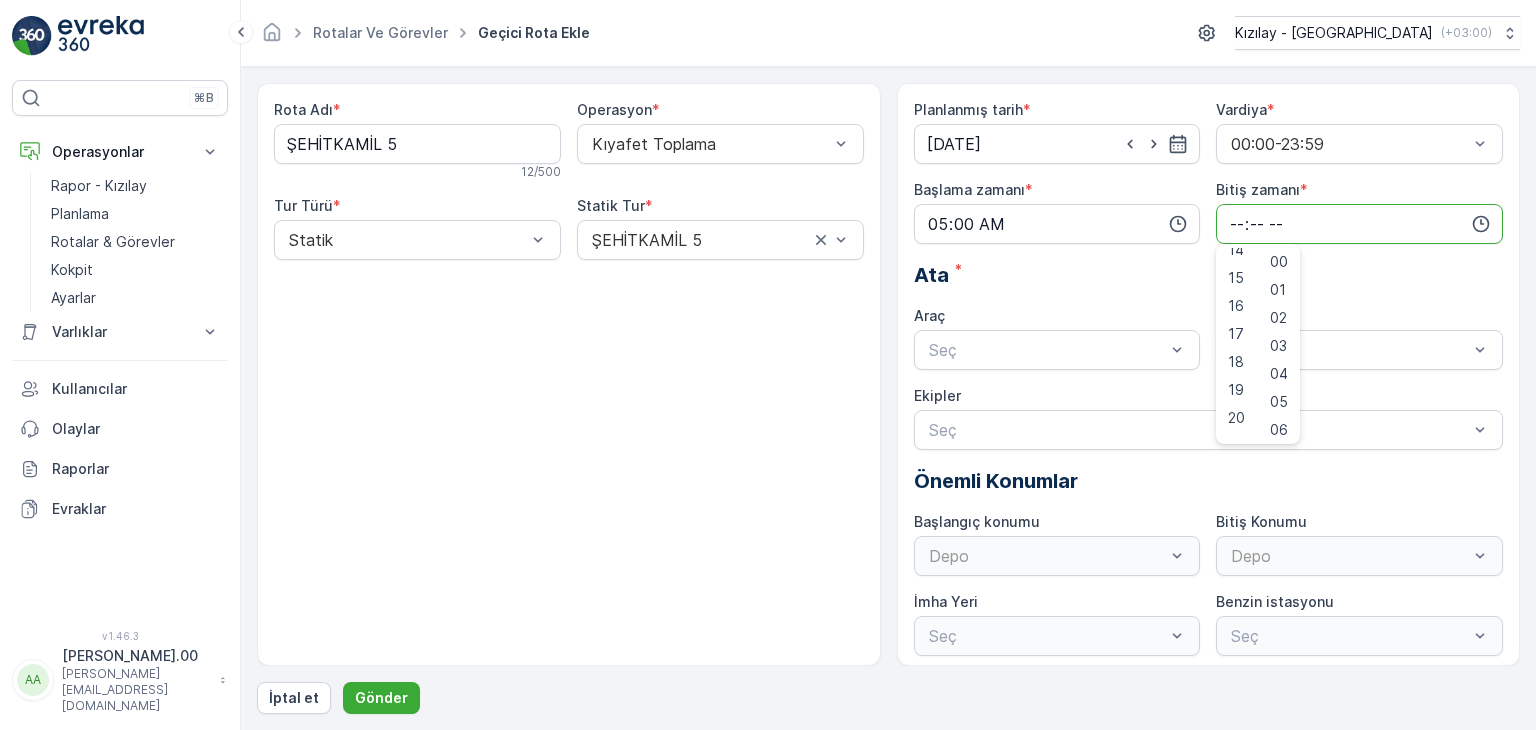scroll, scrollTop: 480, scrollLeft: 0, axis: vertical 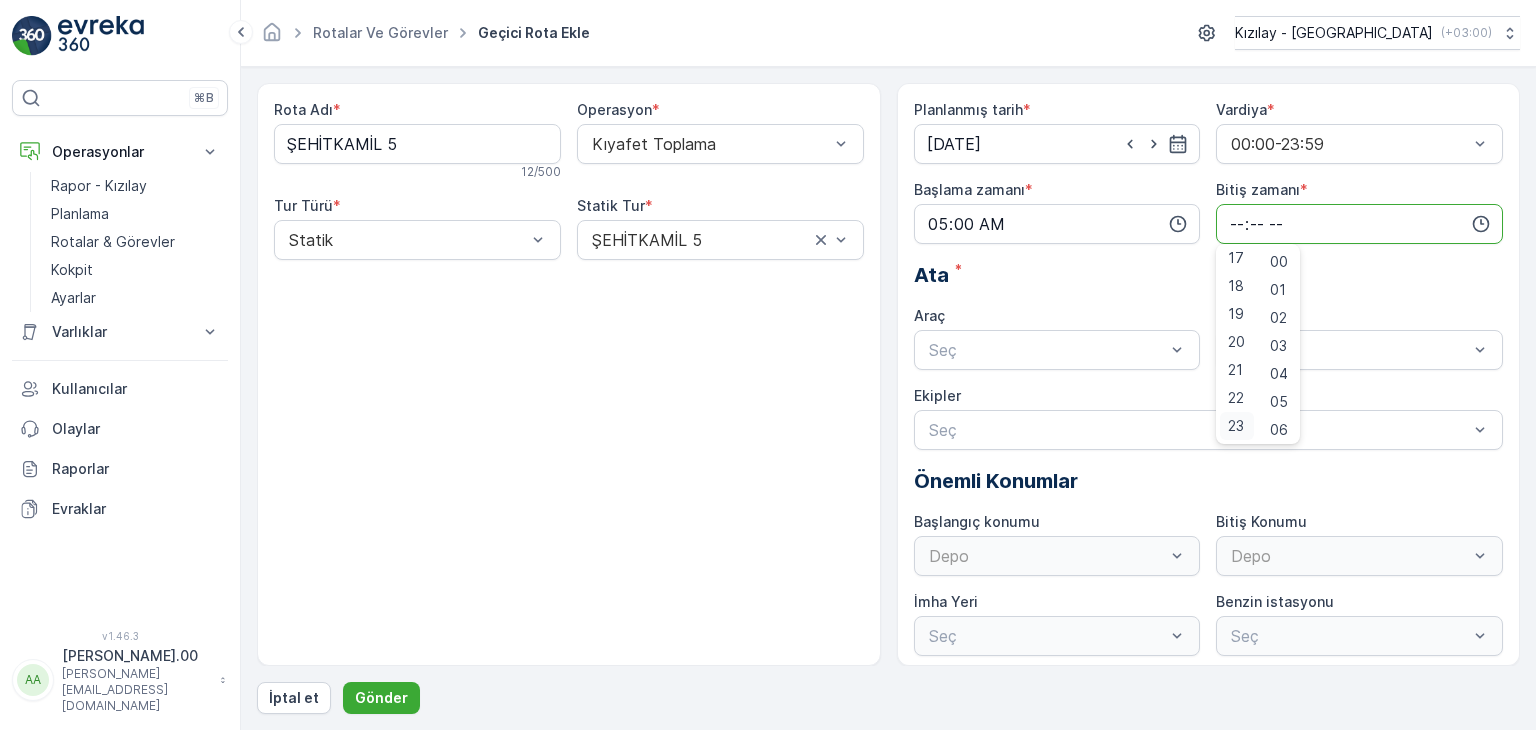 click on "23" at bounding box center [1236, 426] 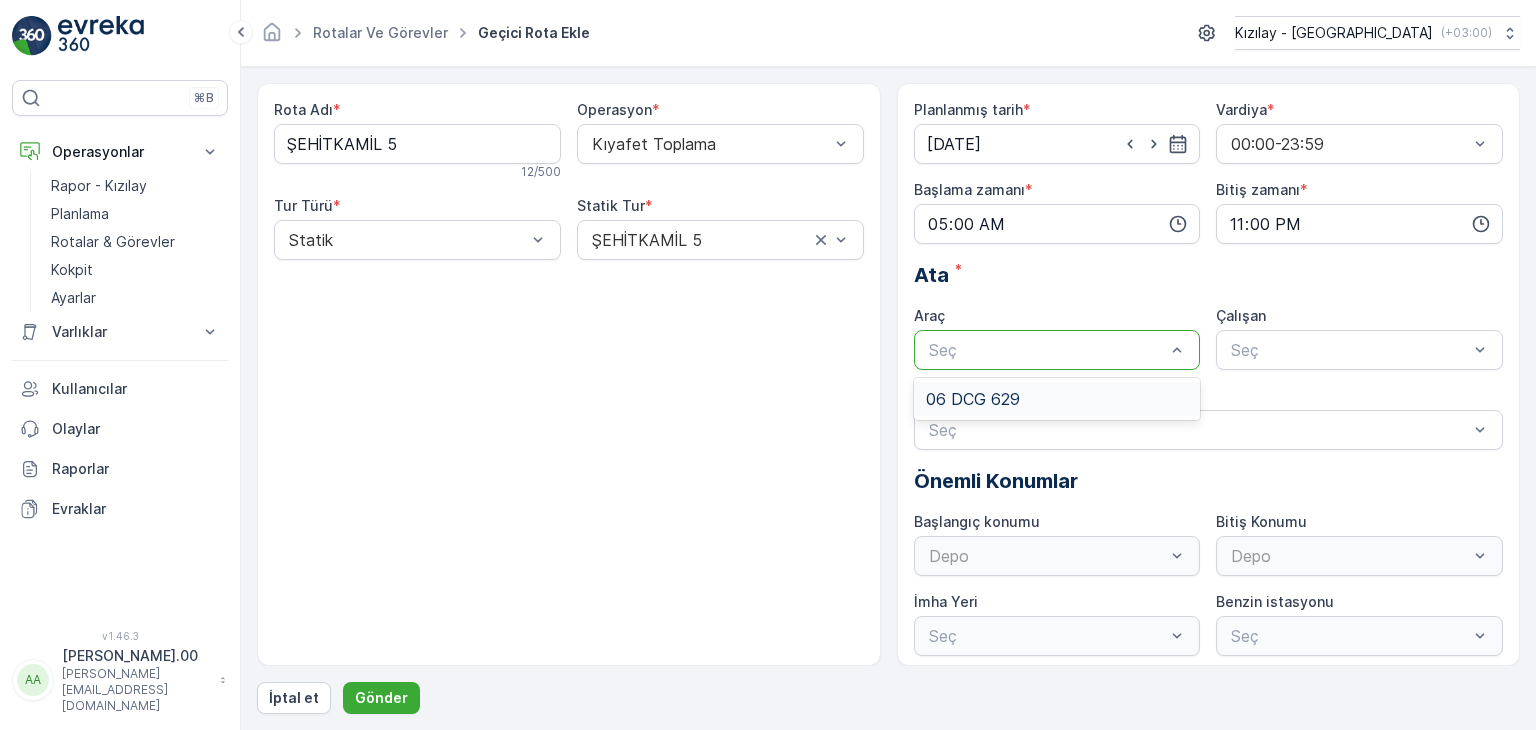 drag, startPoint x: 1136, startPoint y: 362, endPoint x: 1142, endPoint y: 382, distance: 20.880613 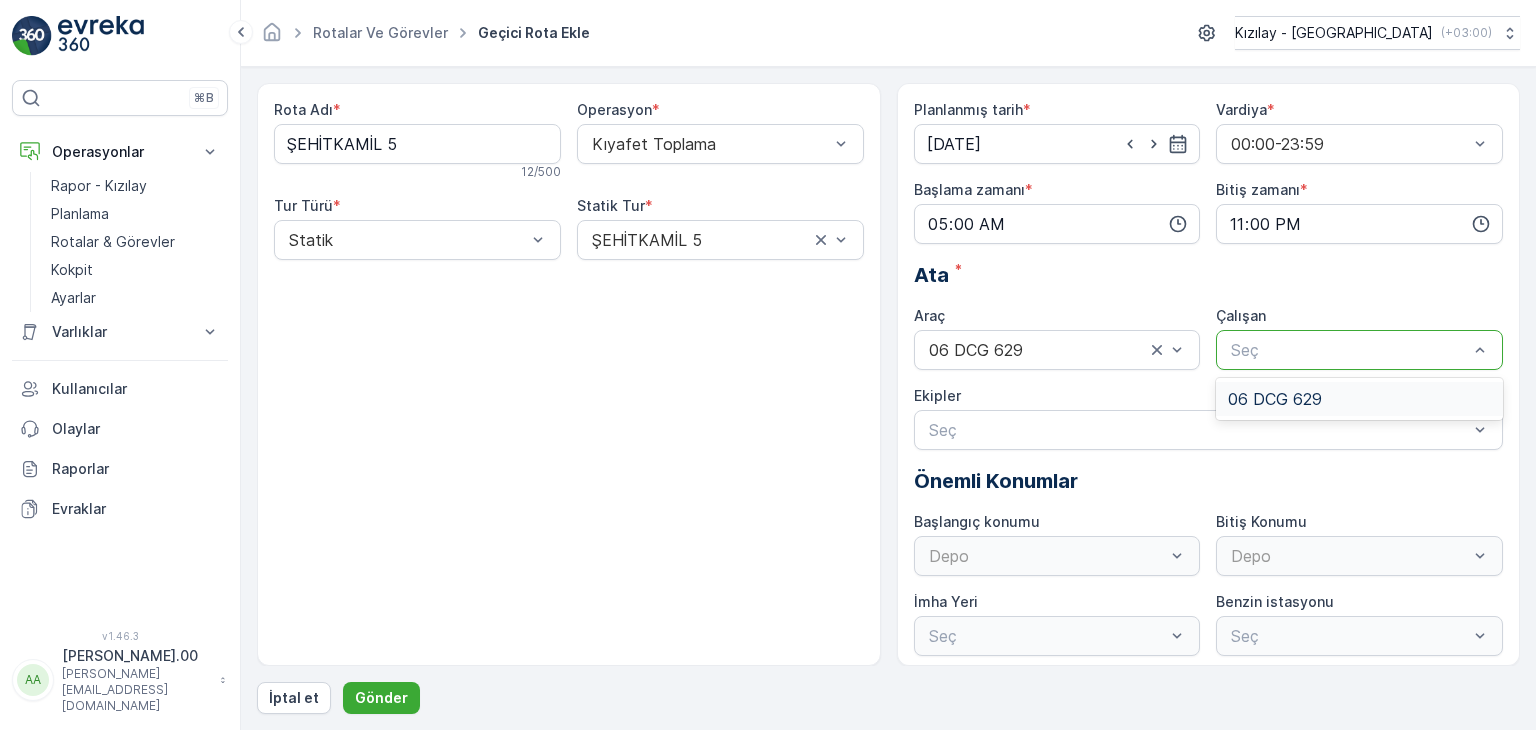 click at bounding box center [1349, 350] 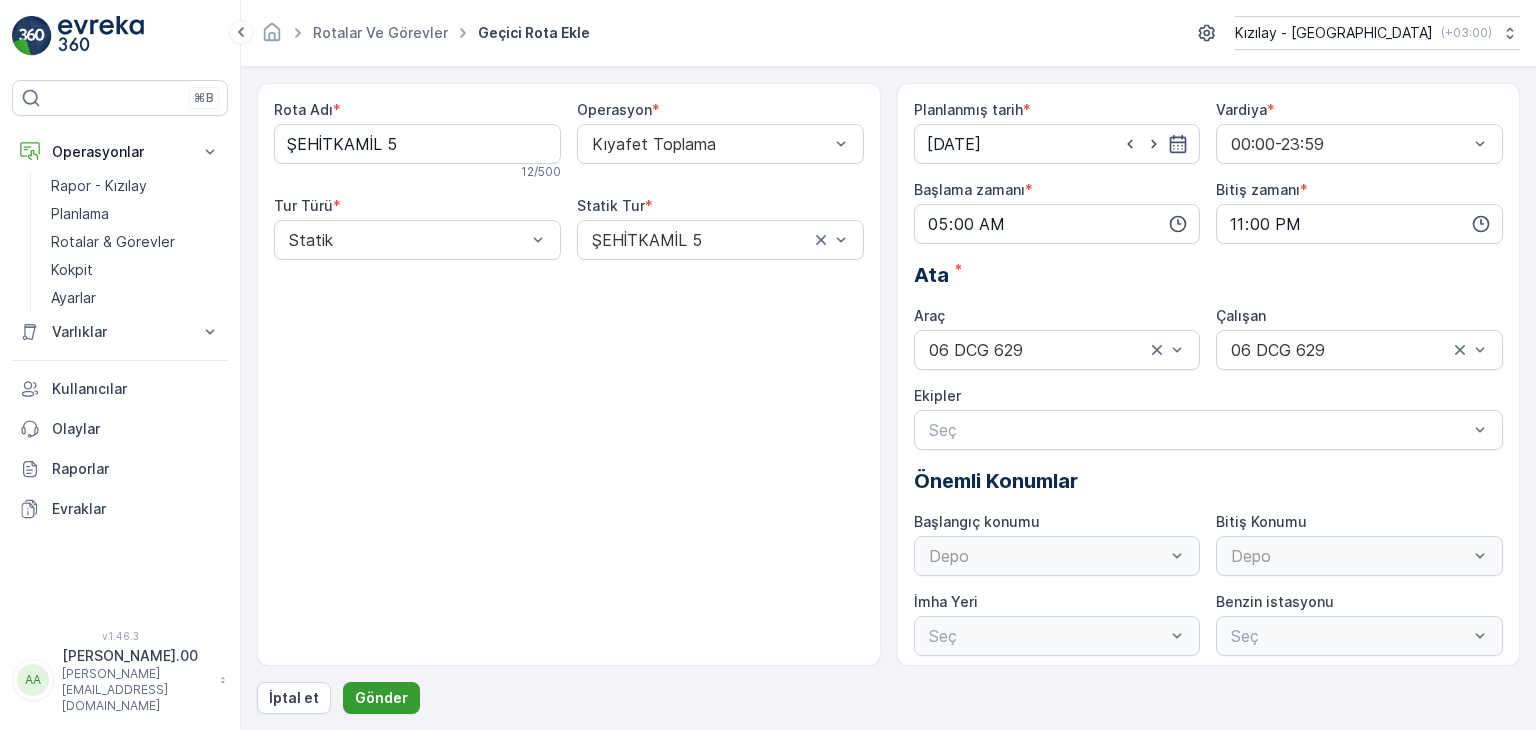 click on "Gönder" at bounding box center [381, 698] 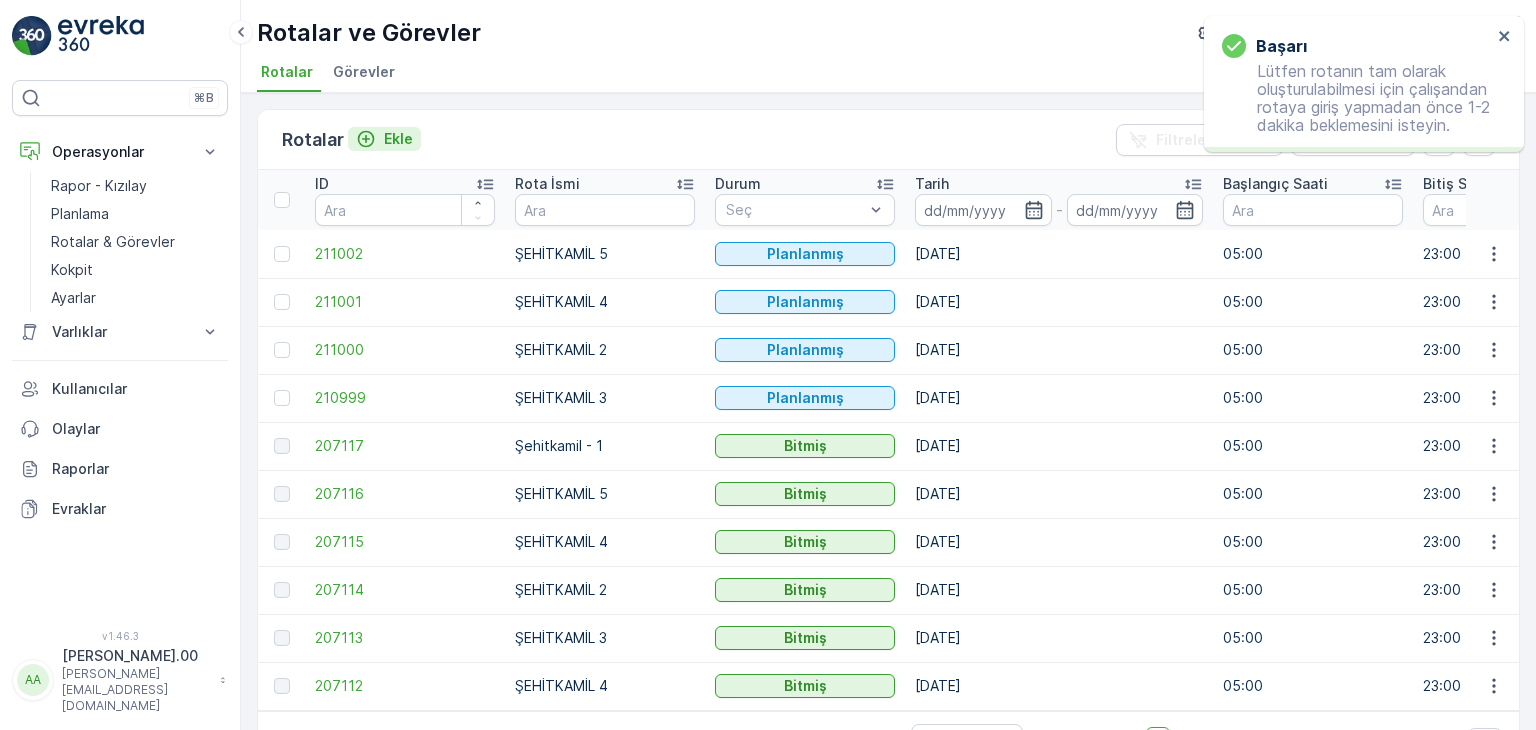 click on "Ekle" at bounding box center [398, 139] 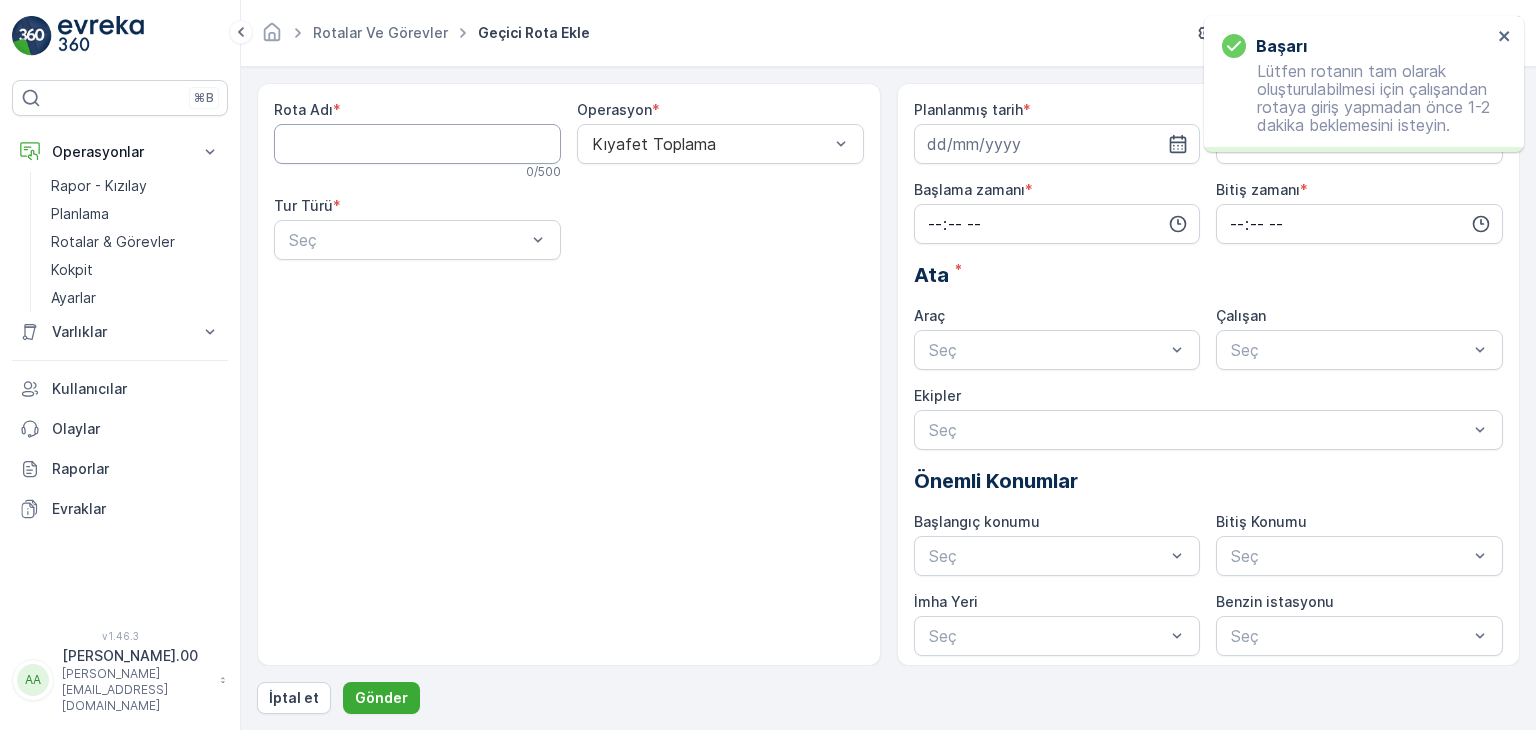 drag, startPoint x: 492, startPoint y: 109, endPoint x: 491, endPoint y: 153, distance: 44.011364 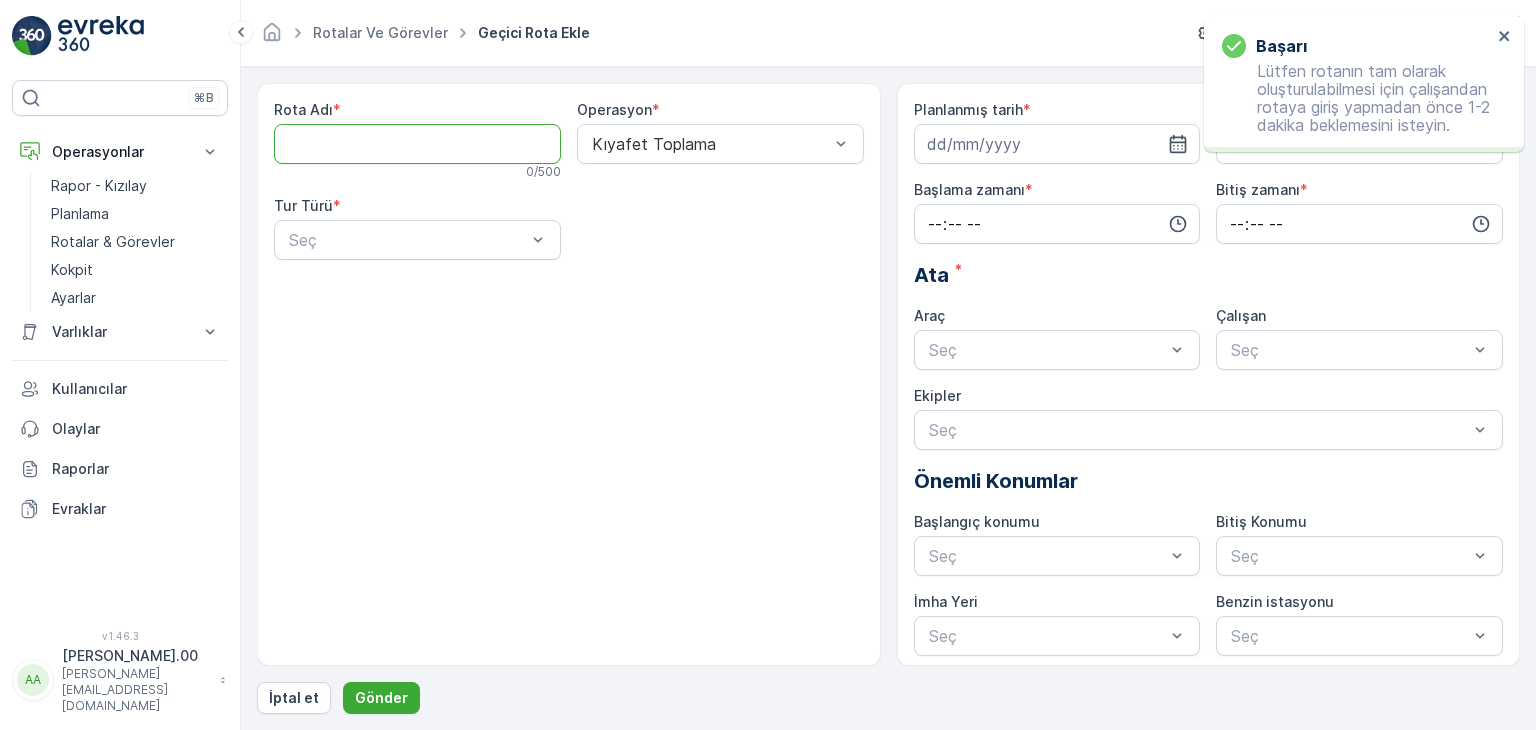 click on "Rota Adı" at bounding box center (417, 144) 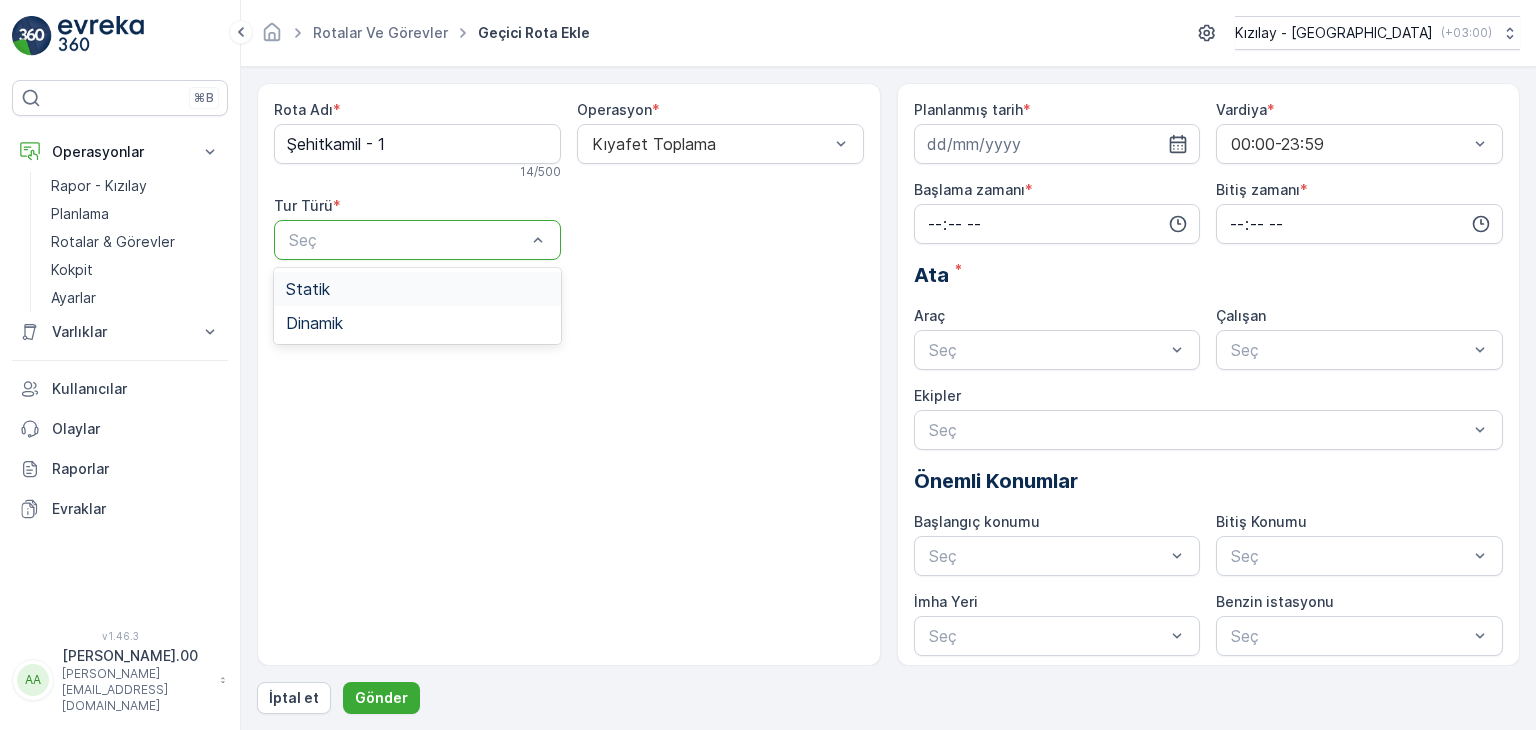 drag, startPoint x: 480, startPoint y: 222, endPoint x: 480, endPoint y: 289, distance: 67 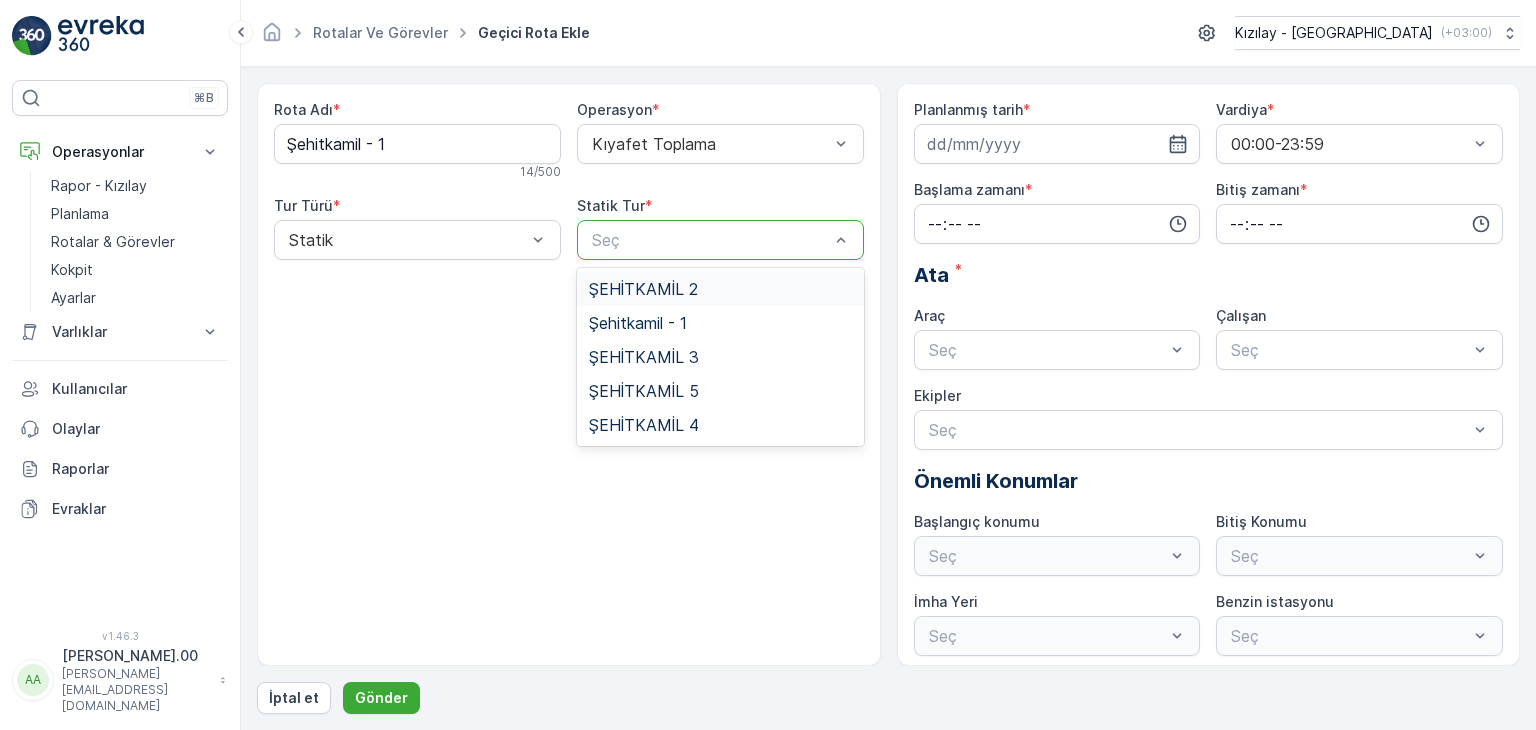 click at bounding box center [710, 240] 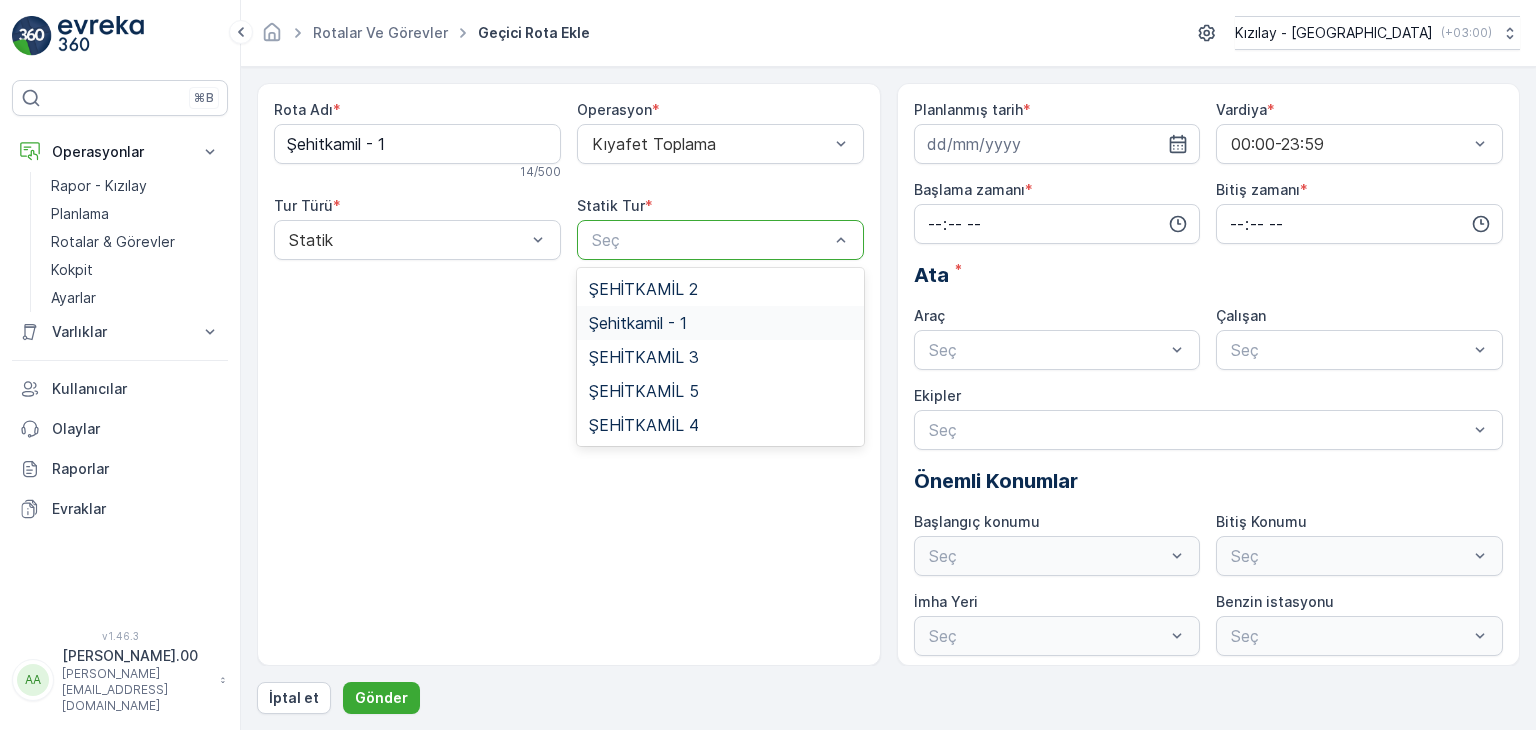 click on "Şehitkamil - 1" at bounding box center (638, 323) 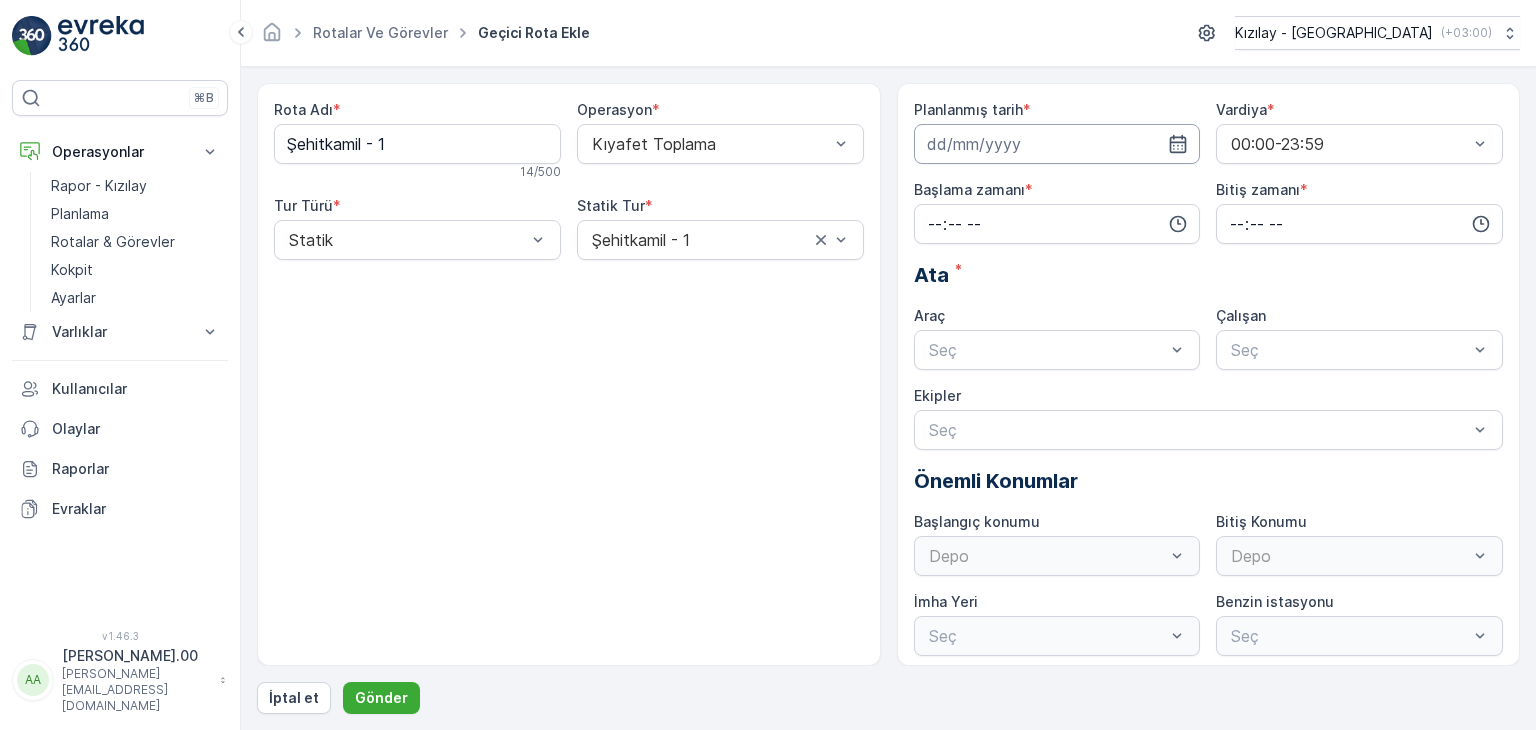 click at bounding box center (1057, 144) 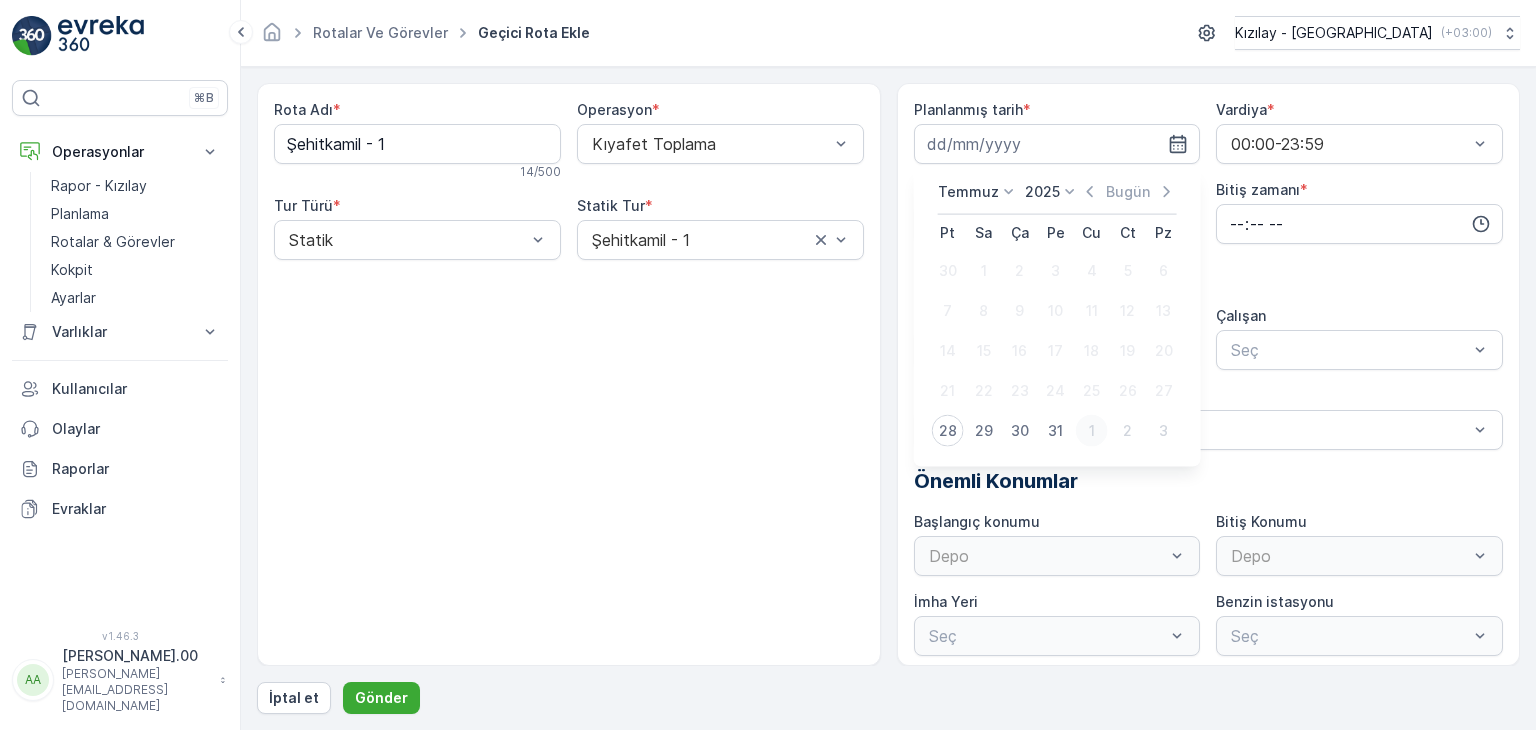 click on "1" at bounding box center (1092, 431) 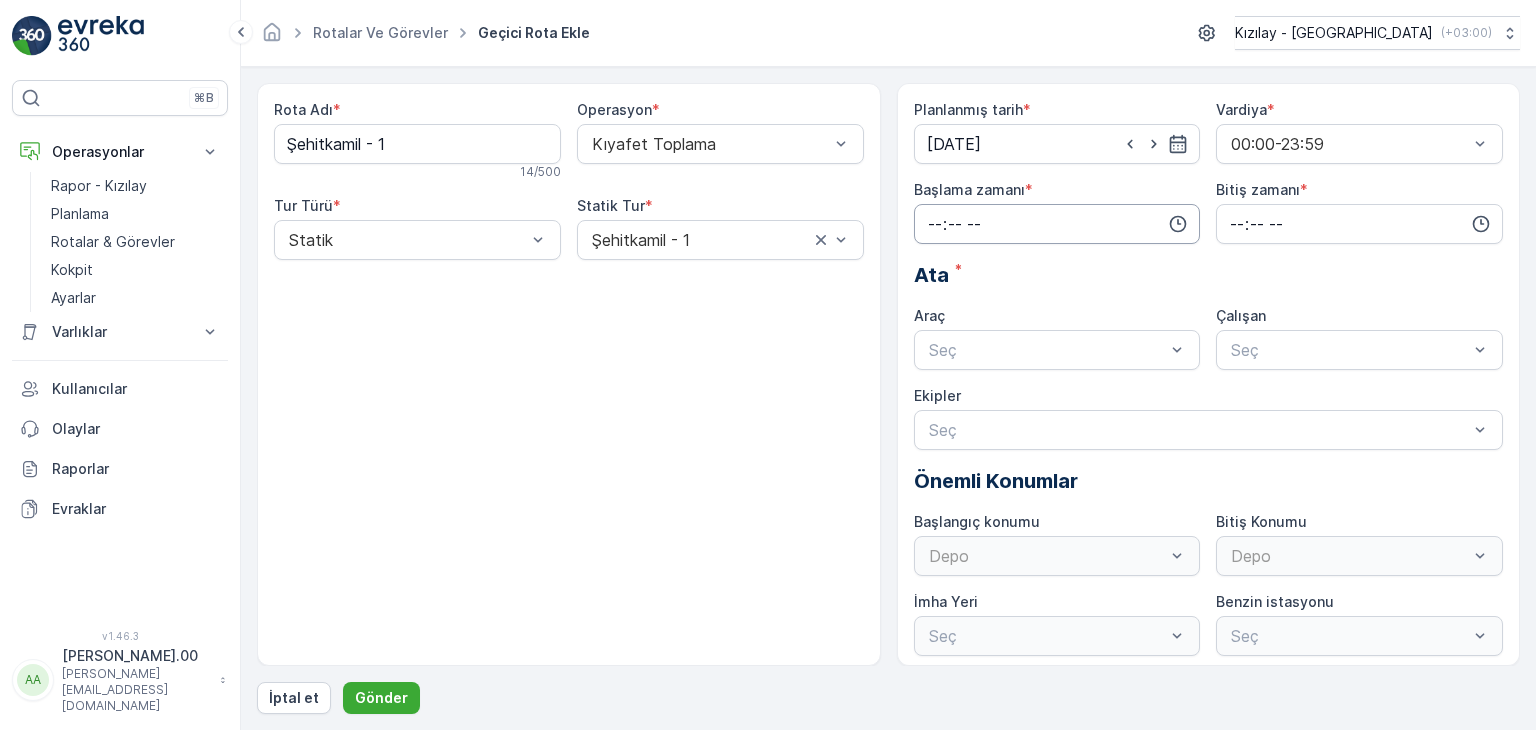 click at bounding box center [1057, 224] 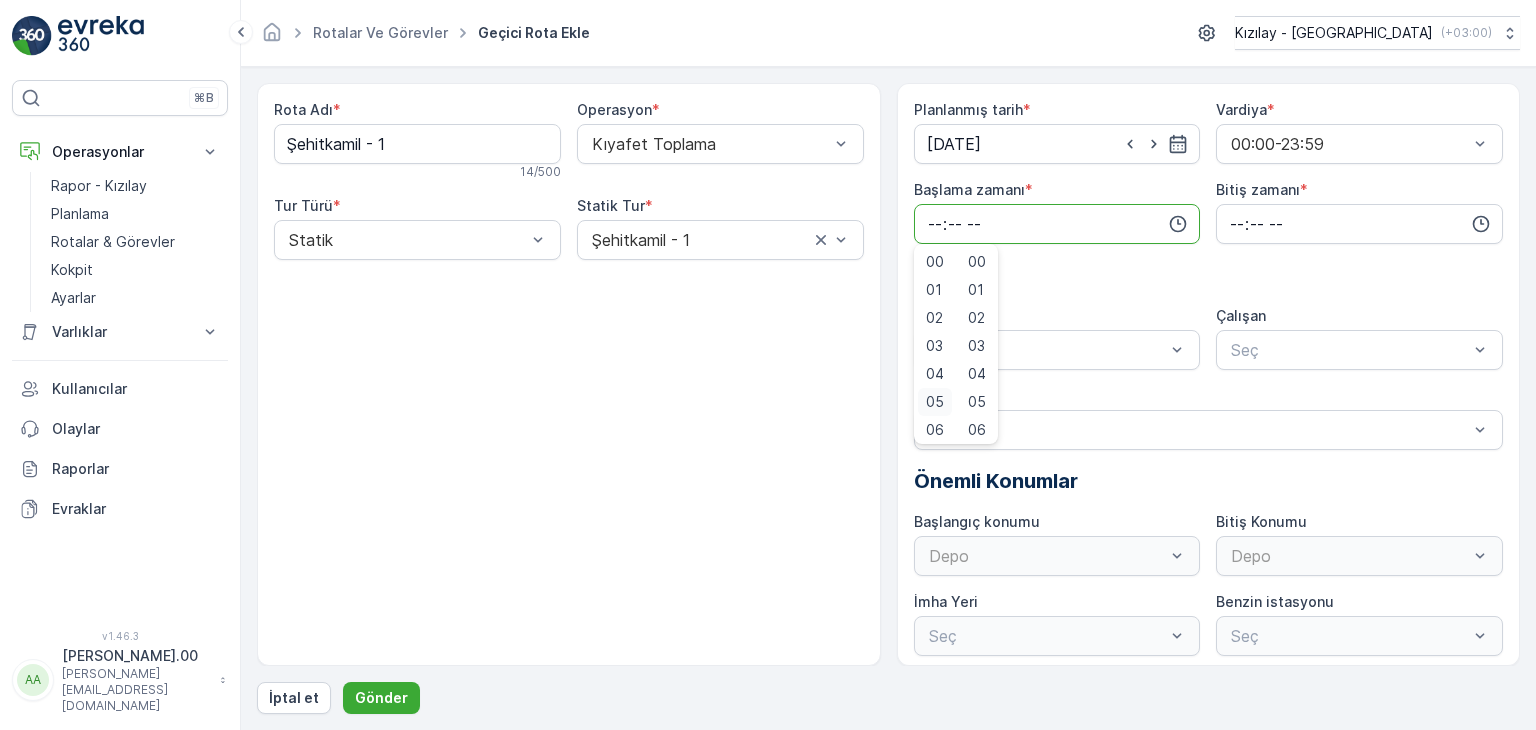 click on "05" at bounding box center [935, 402] 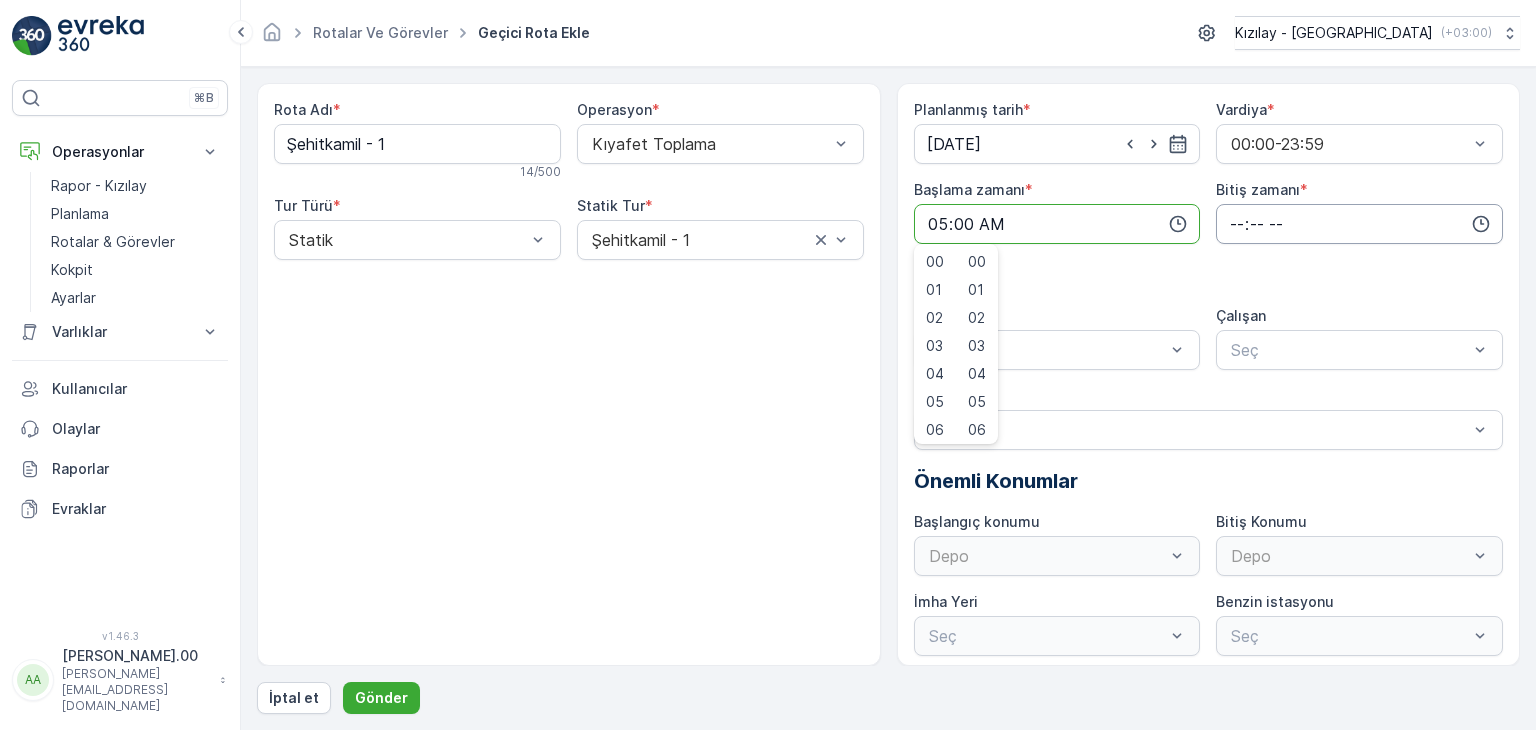 click at bounding box center [1359, 224] 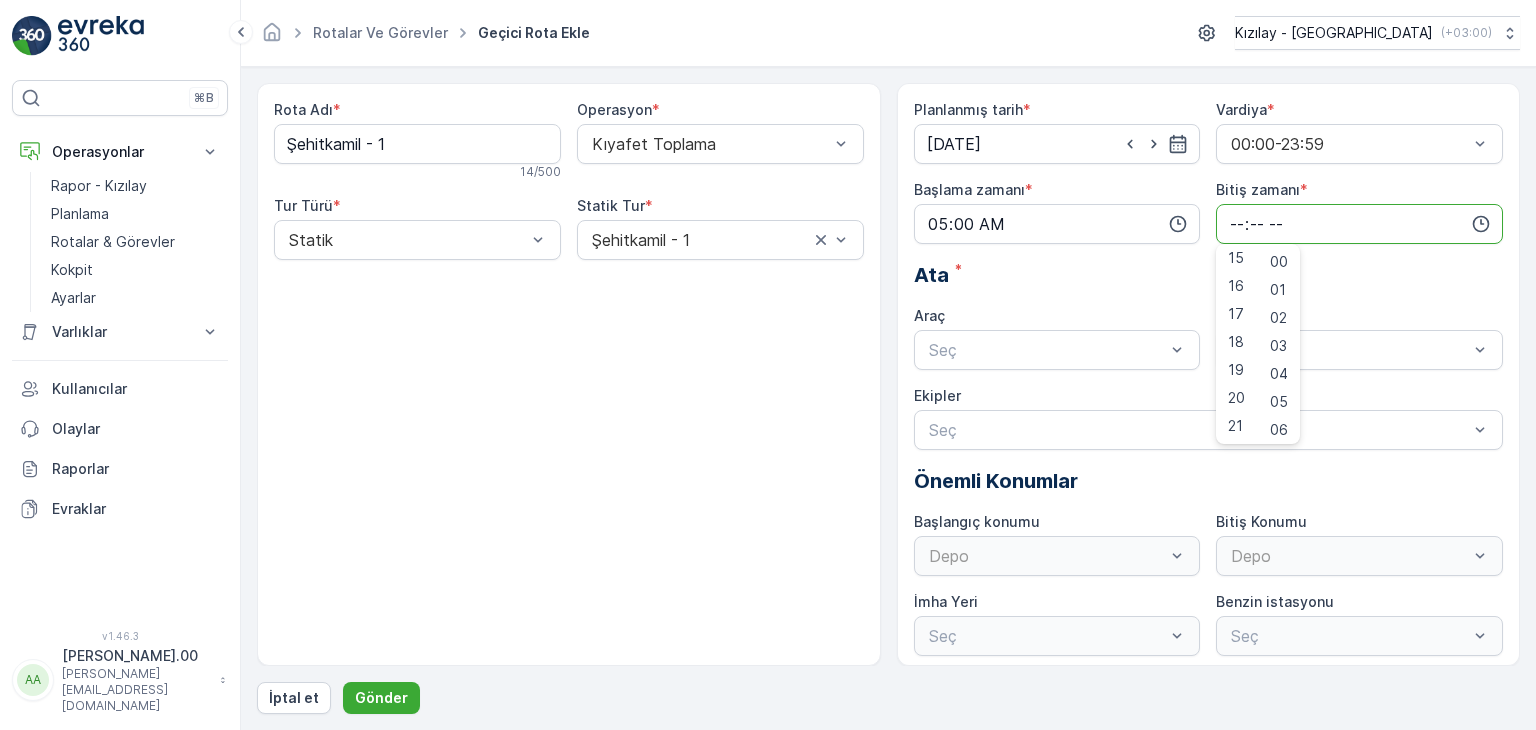 scroll, scrollTop: 480, scrollLeft: 0, axis: vertical 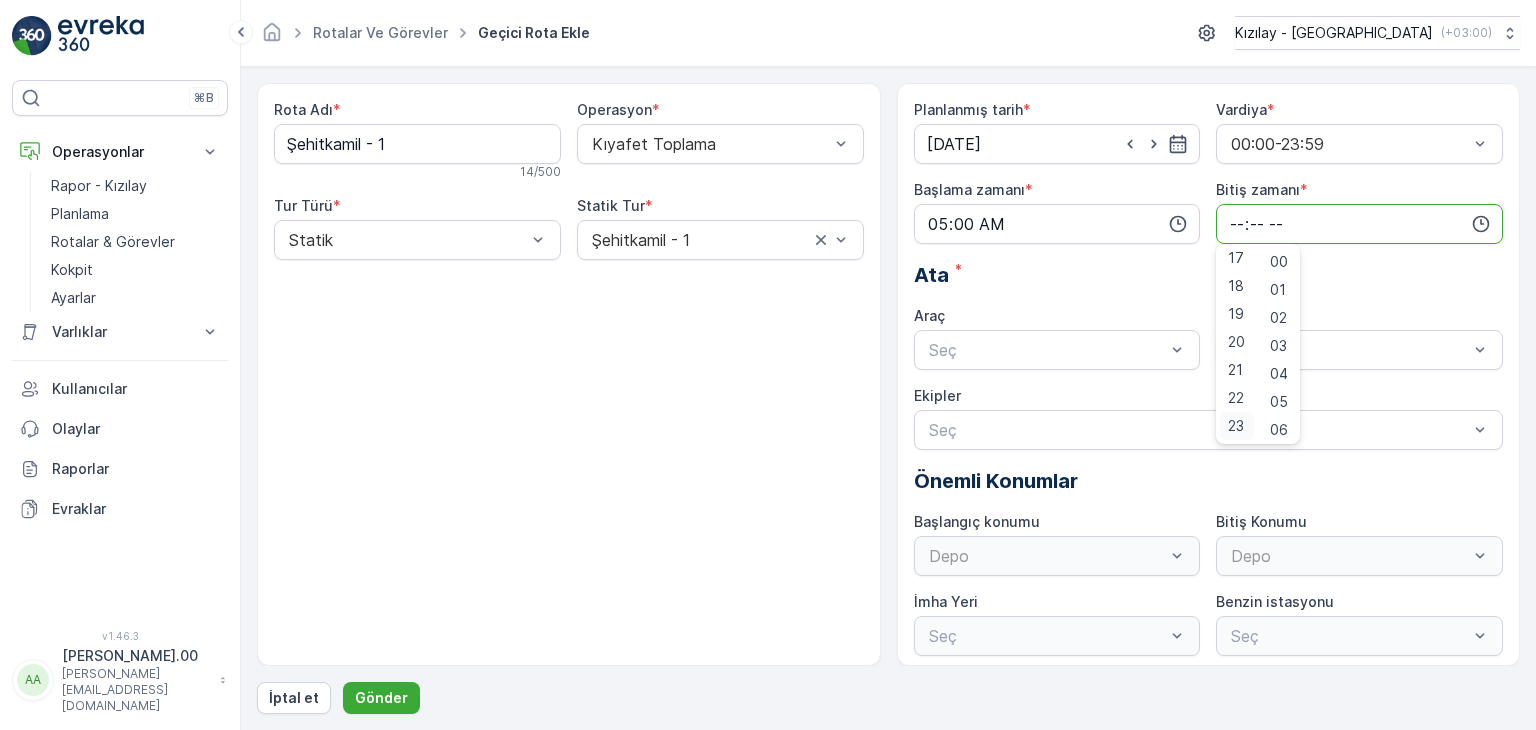 click on "23" at bounding box center (1236, 426) 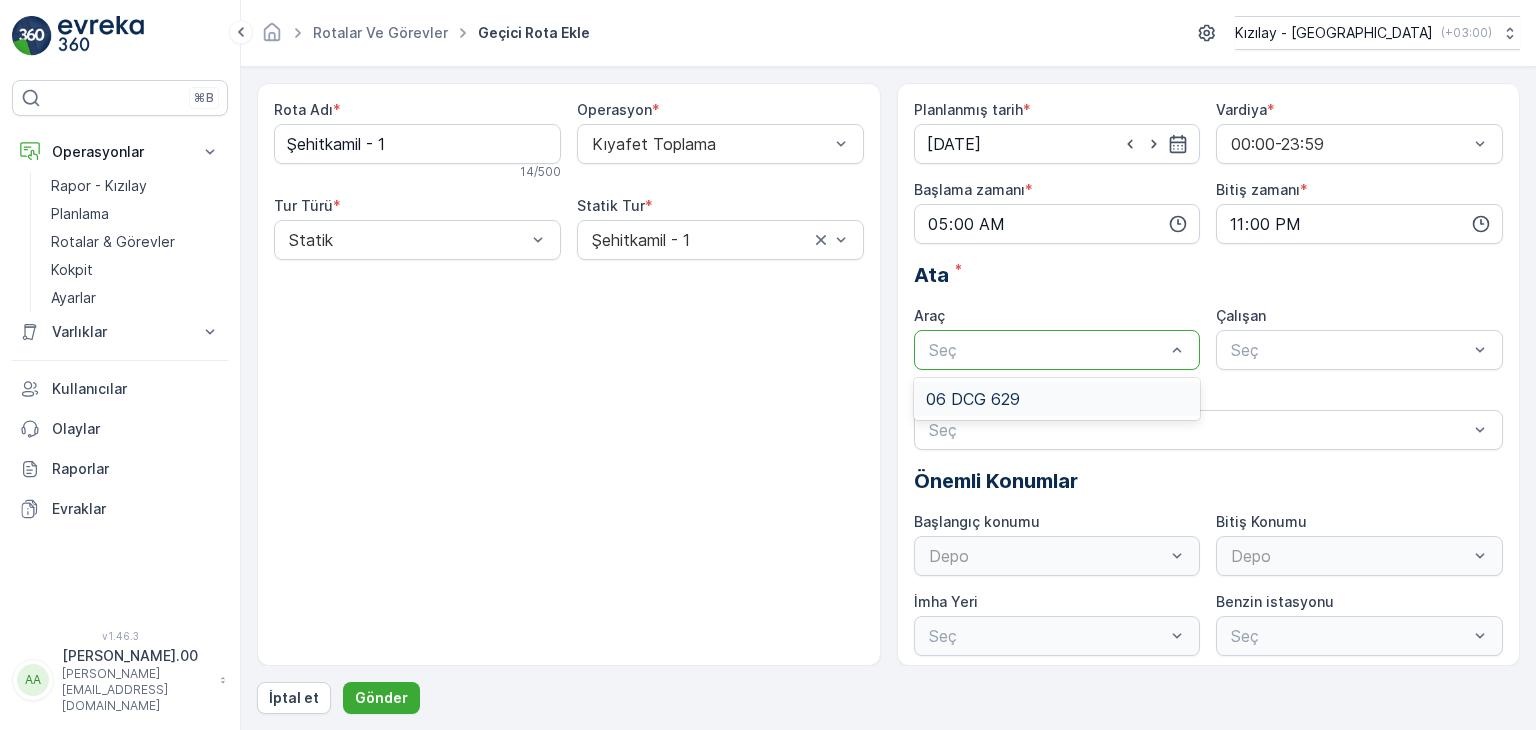 drag, startPoint x: 1098, startPoint y: 330, endPoint x: 1088, endPoint y: 397, distance: 67.74216 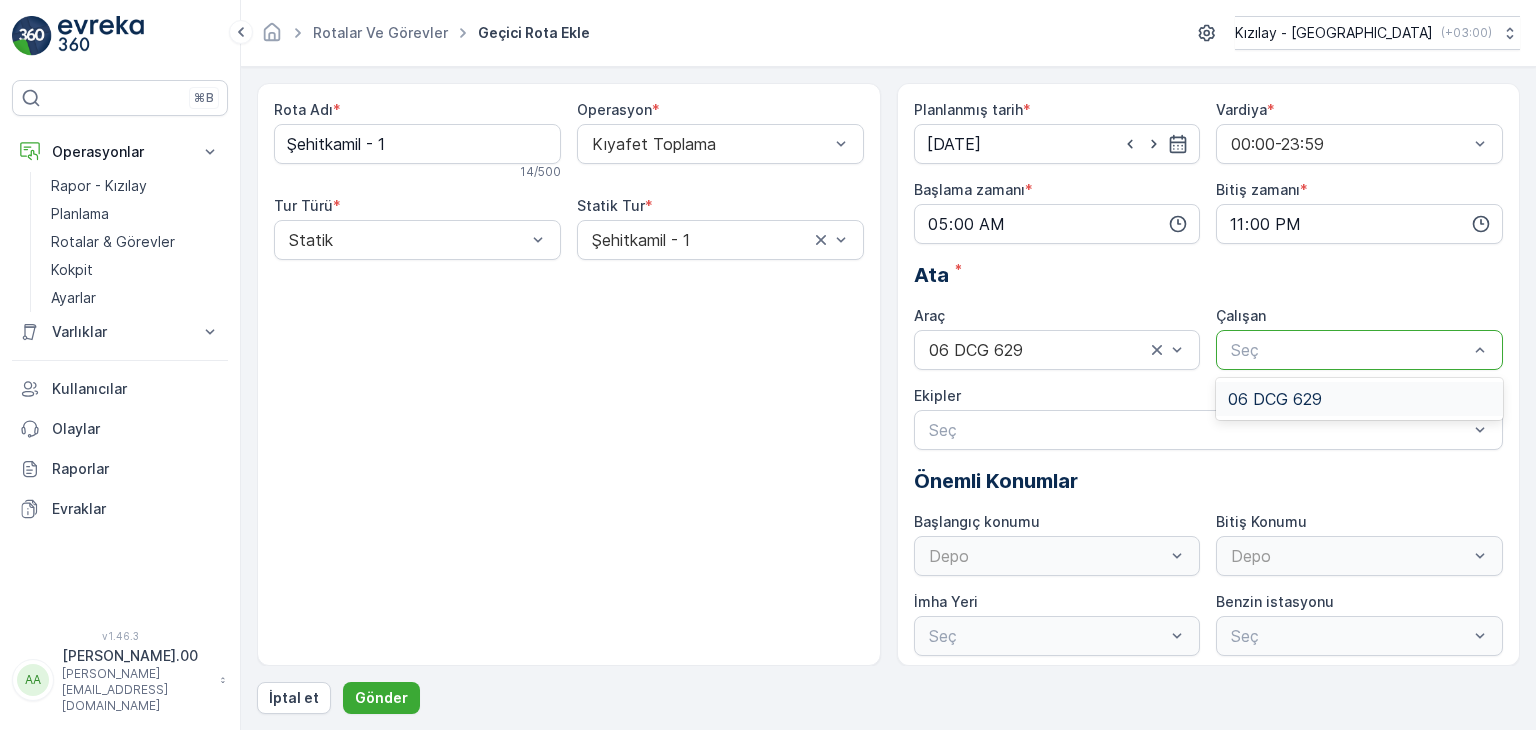 drag, startPoint x: 1331, startPoint y: 350, endPoint x: 1289, endPoint y: 412, distance: 74.88658 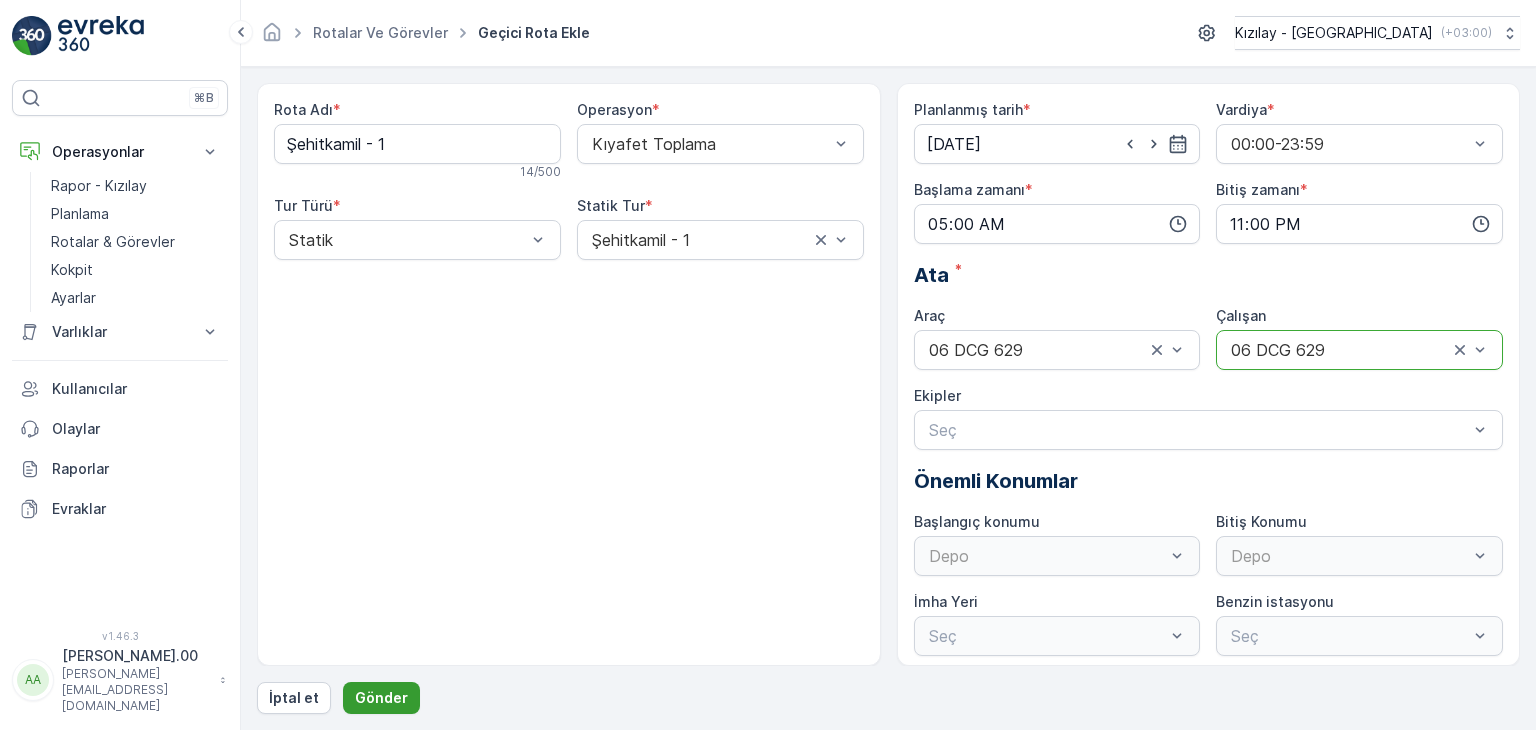 click on "Gönder" at bounding box center [381, 698] 